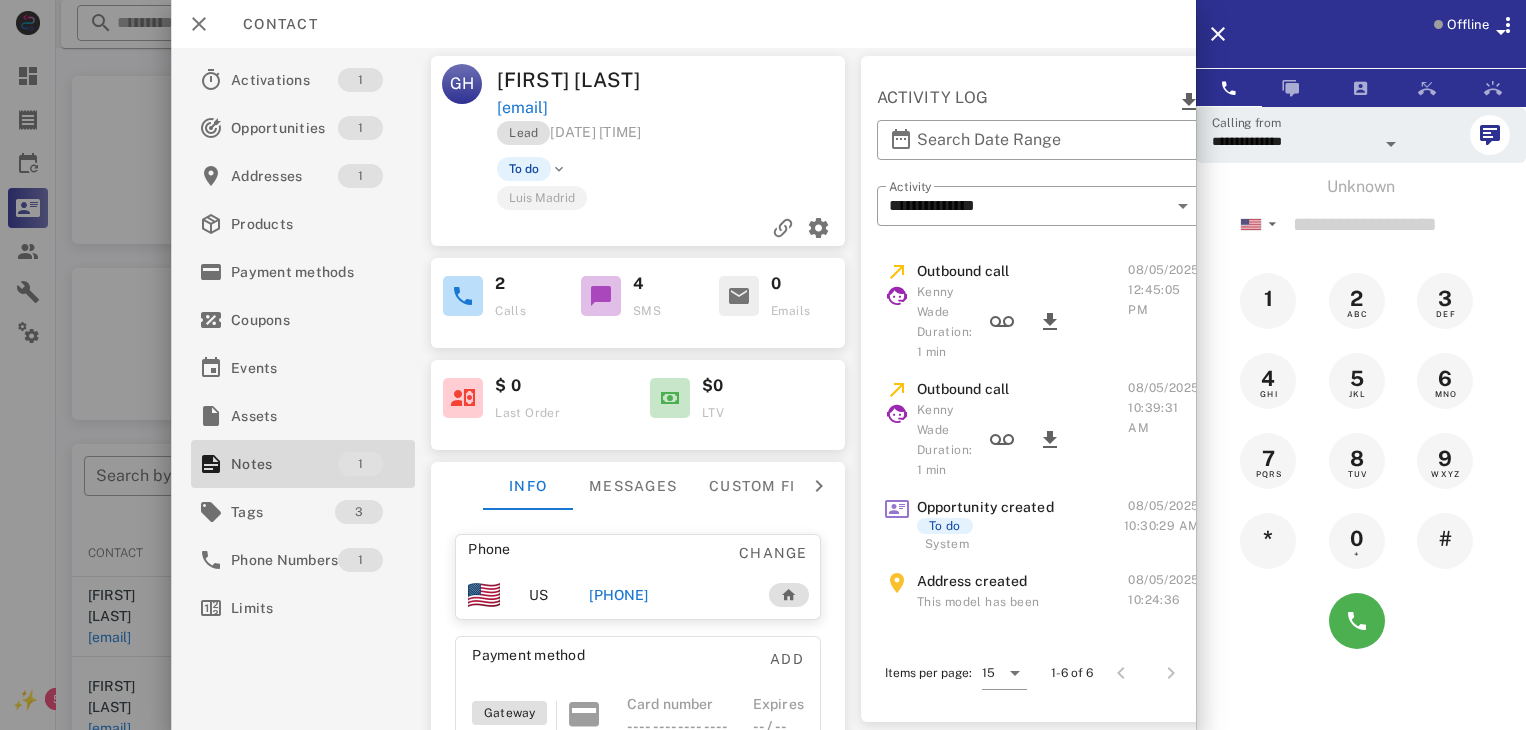 scroll, scrollTop: 358, scrollLeft: 0, axis: vertical 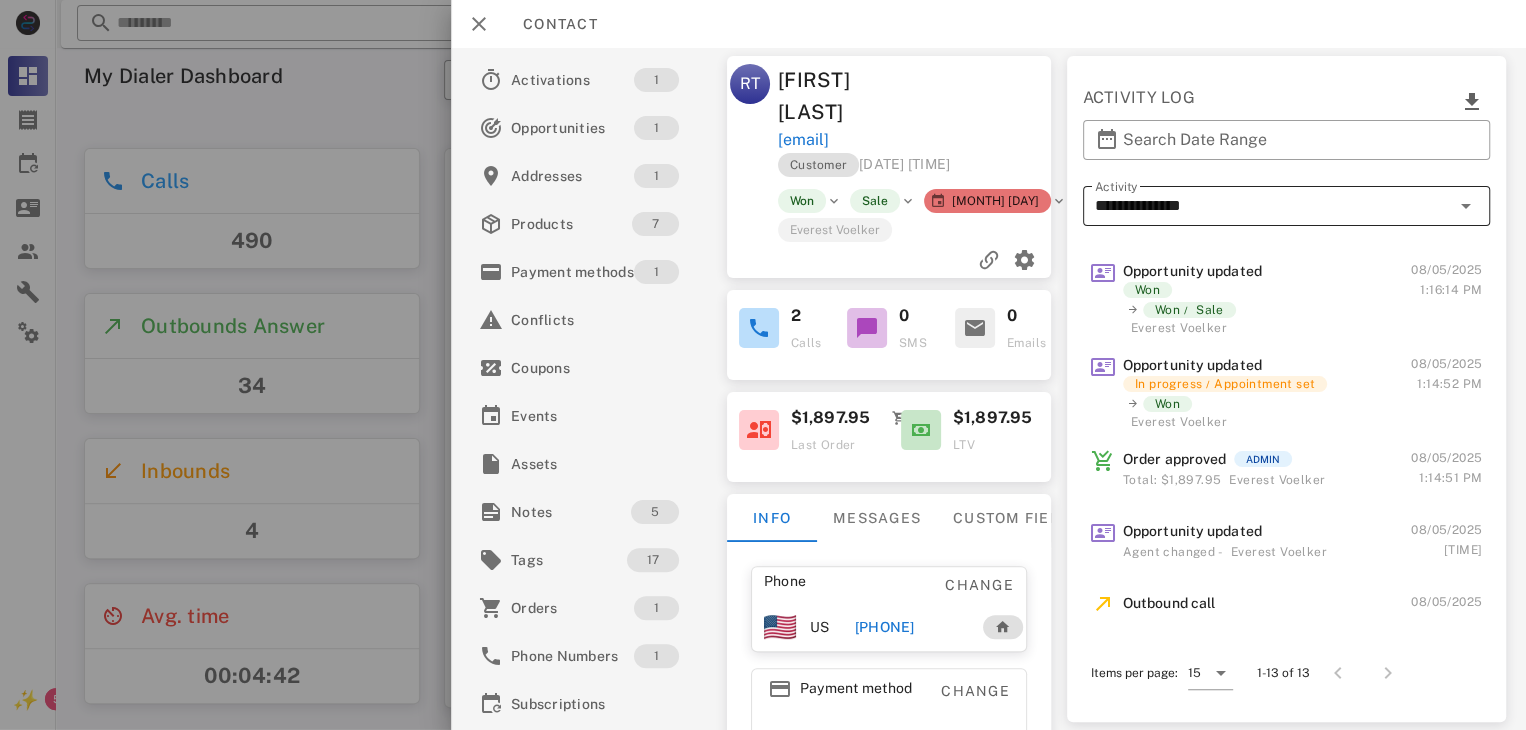 click on "**********" at bounding box center (1272, 206) 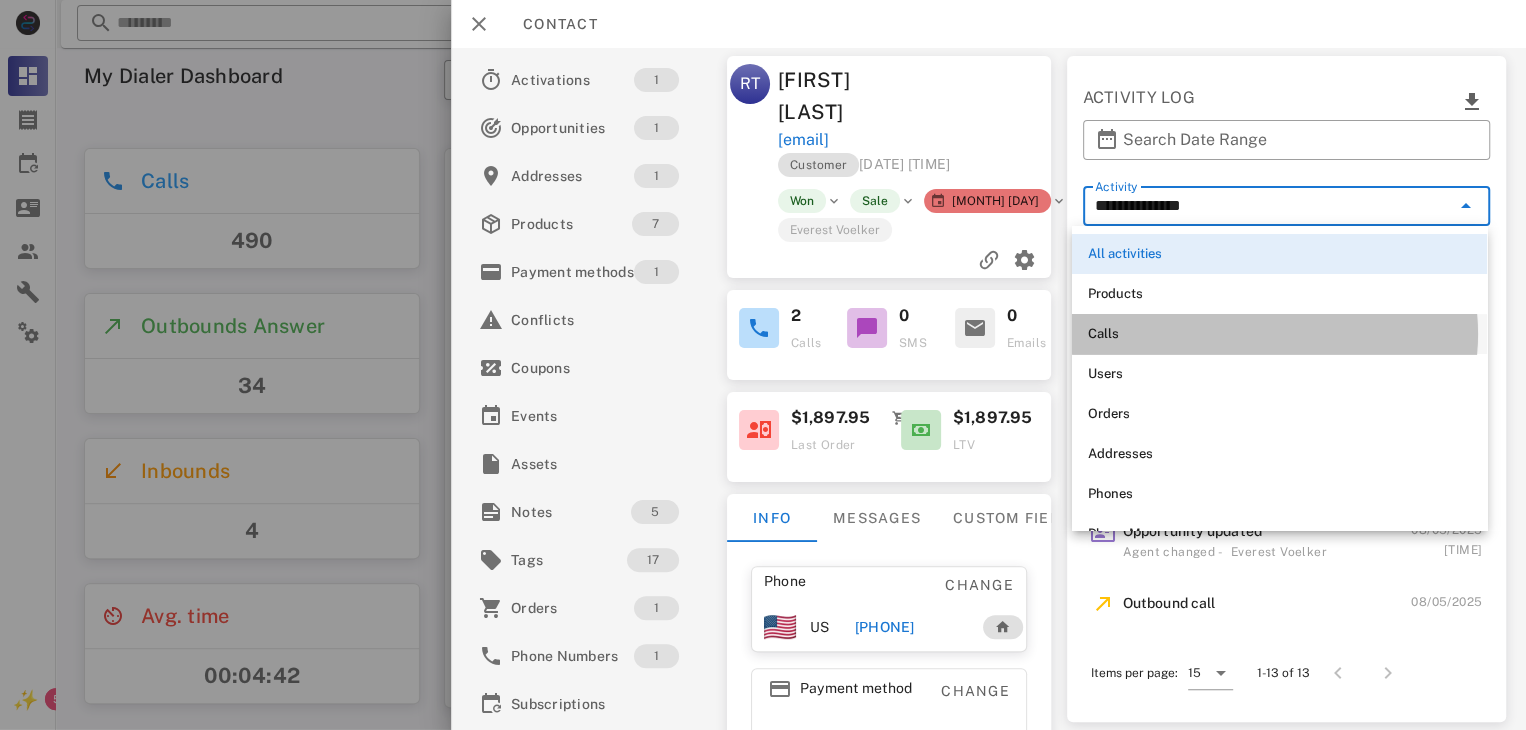 click on "Calls" at bounding box center [1279, 334] 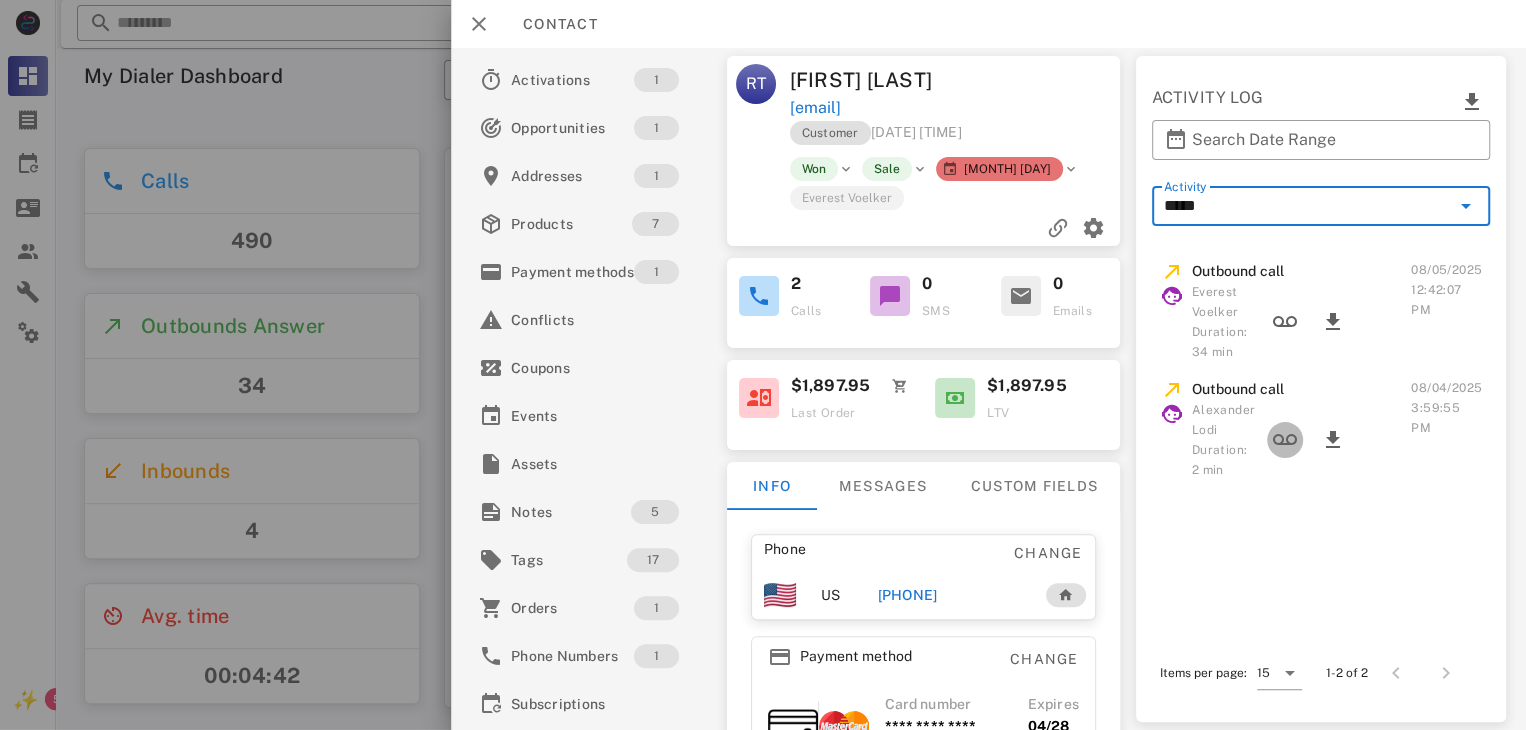click at bounding box center (1285, 440) 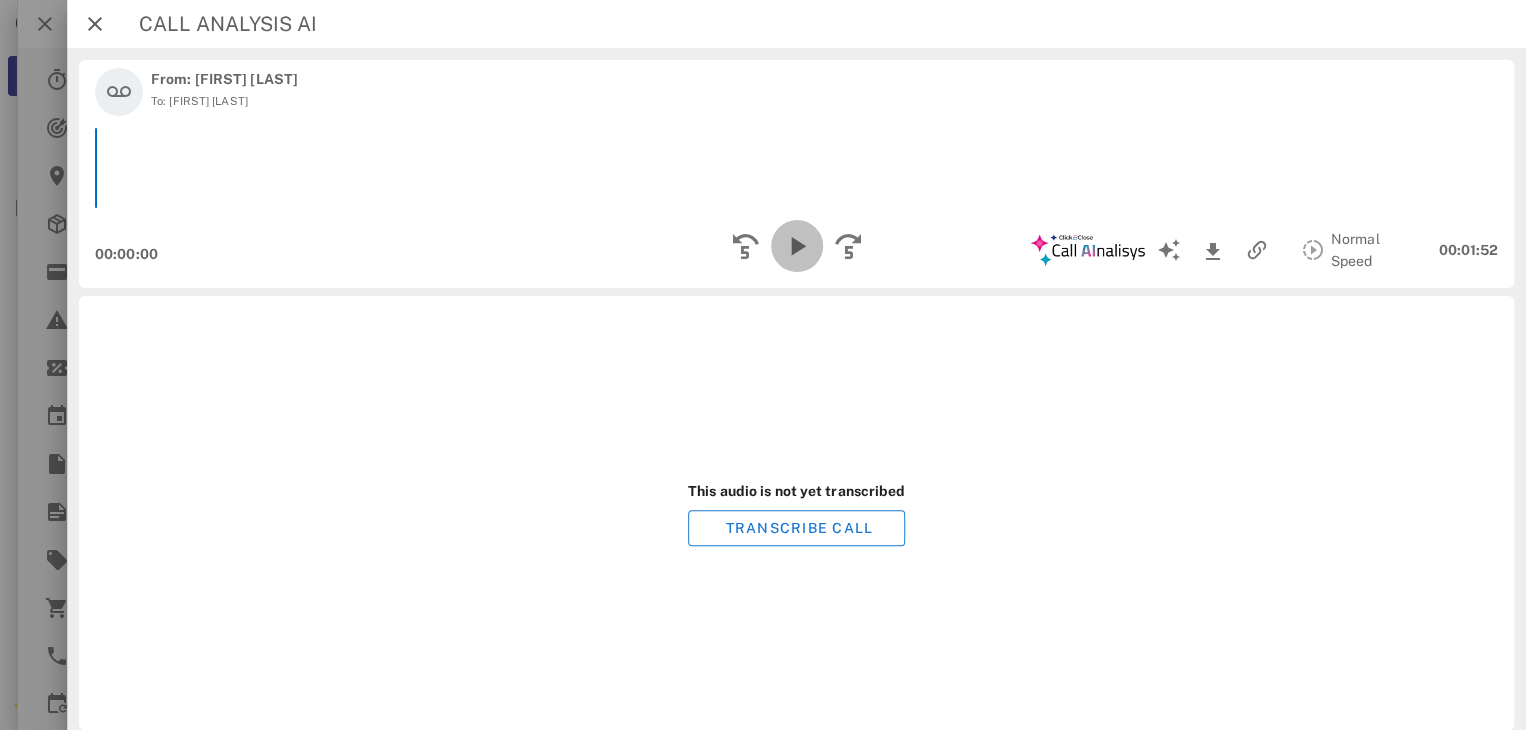 click at bounding box center [796, 246] 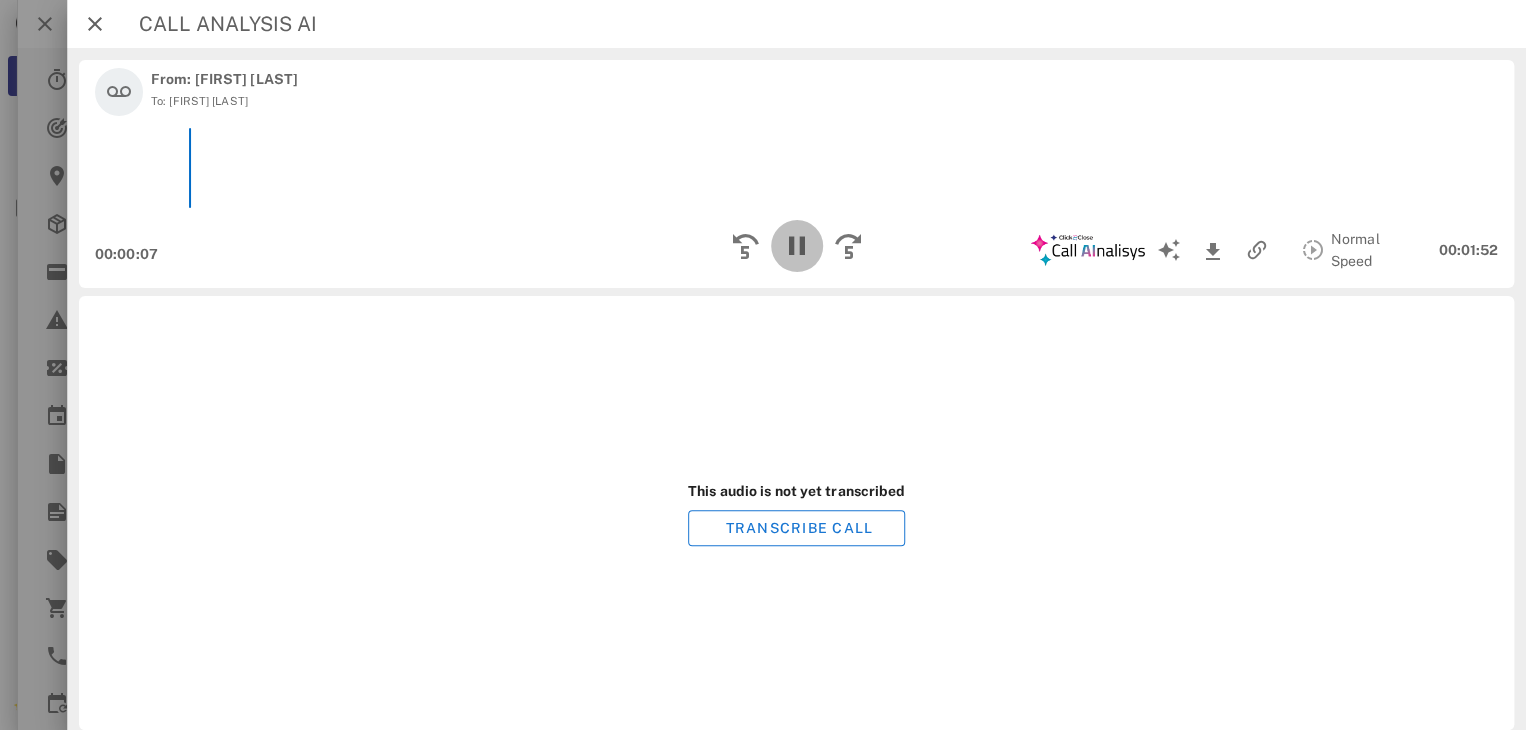 click at bounding box center [796, 246] 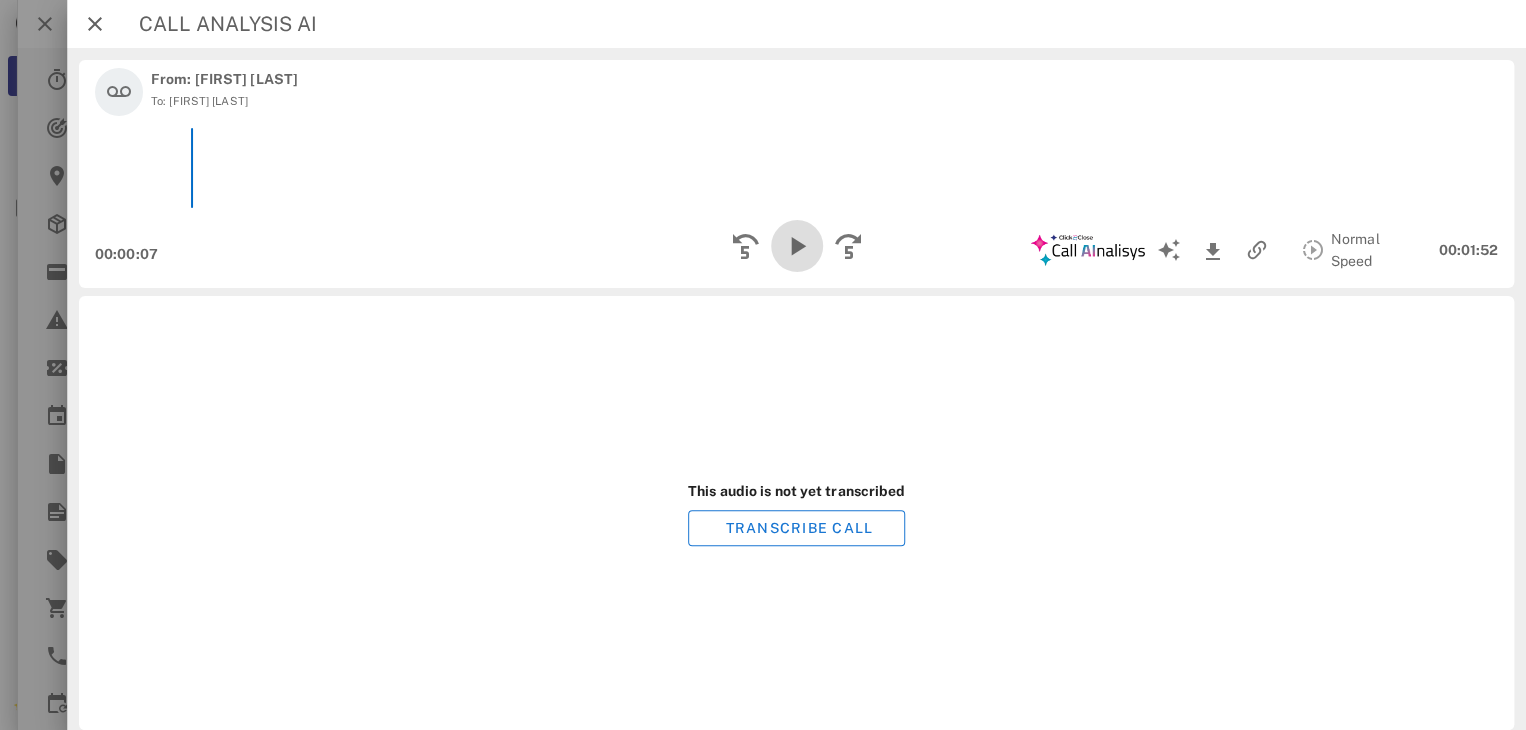 click at bounding box center (796, 246) 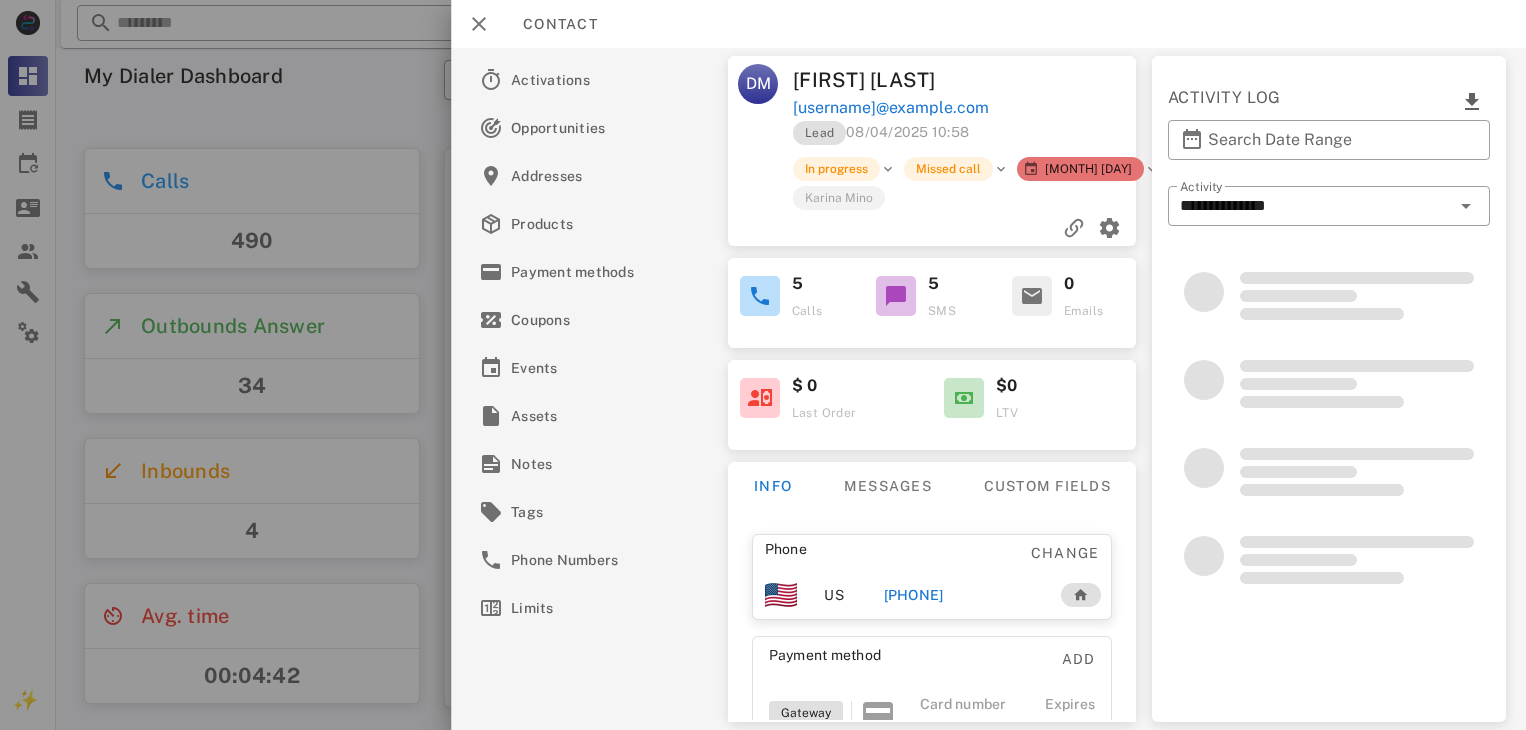 scroll, scrollTop: 0, scrollLeft: 0, axis: both 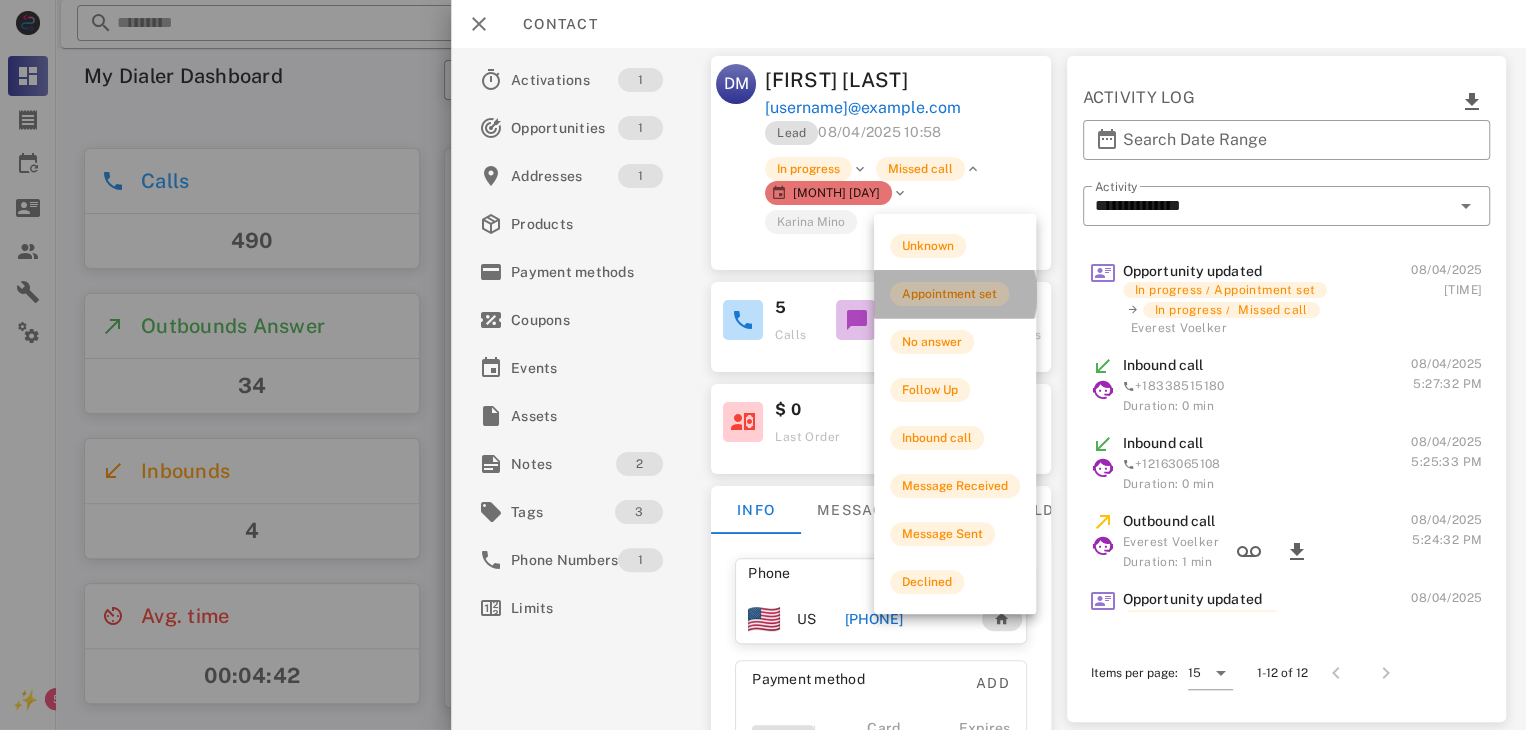 click on "Appointment set" at bounding box center [949, 294] 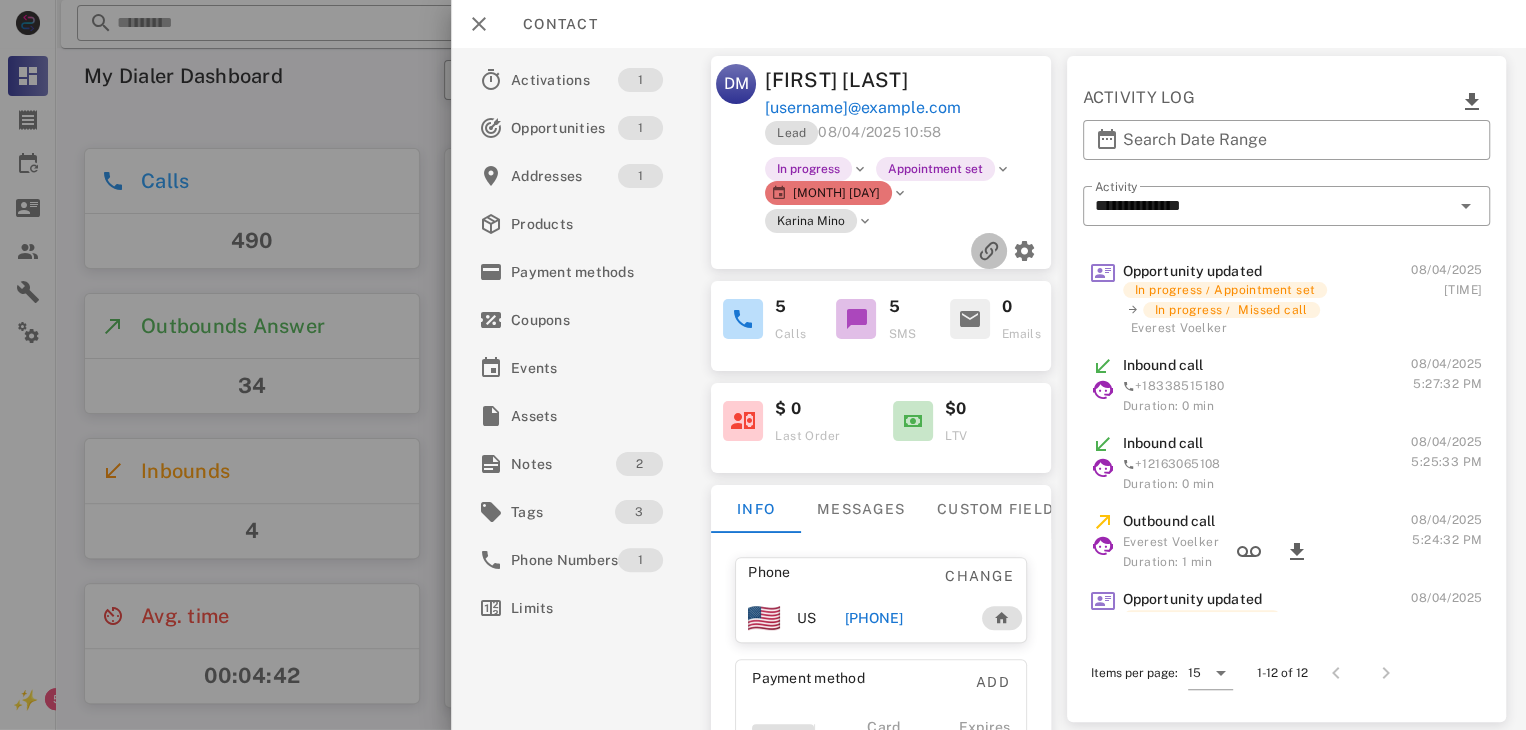 click at bounding box center [989, 251] 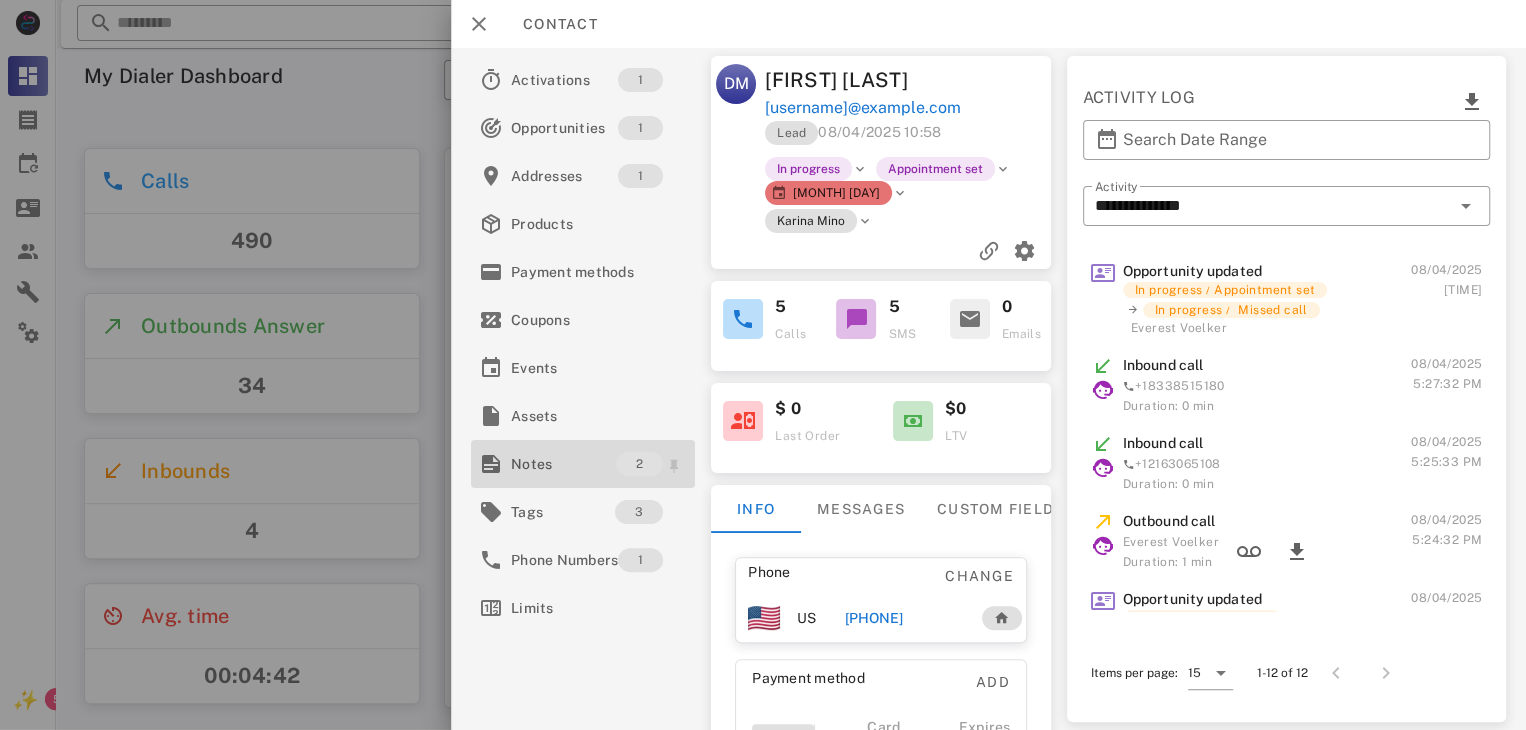 click on "Notes" at bounding box center (563, 464) 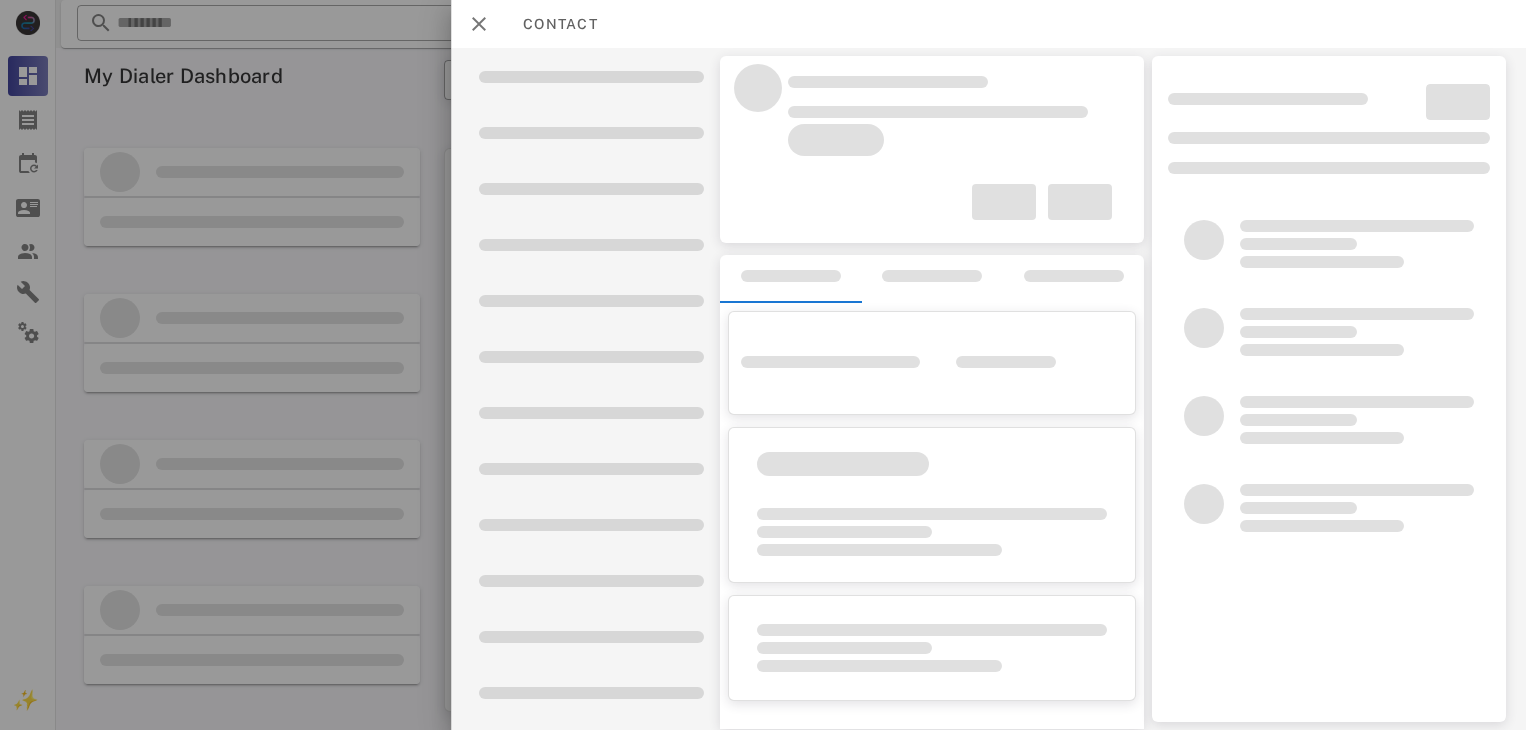 scroll, scrollTop: 0, scrollLeft: 0, axis: both 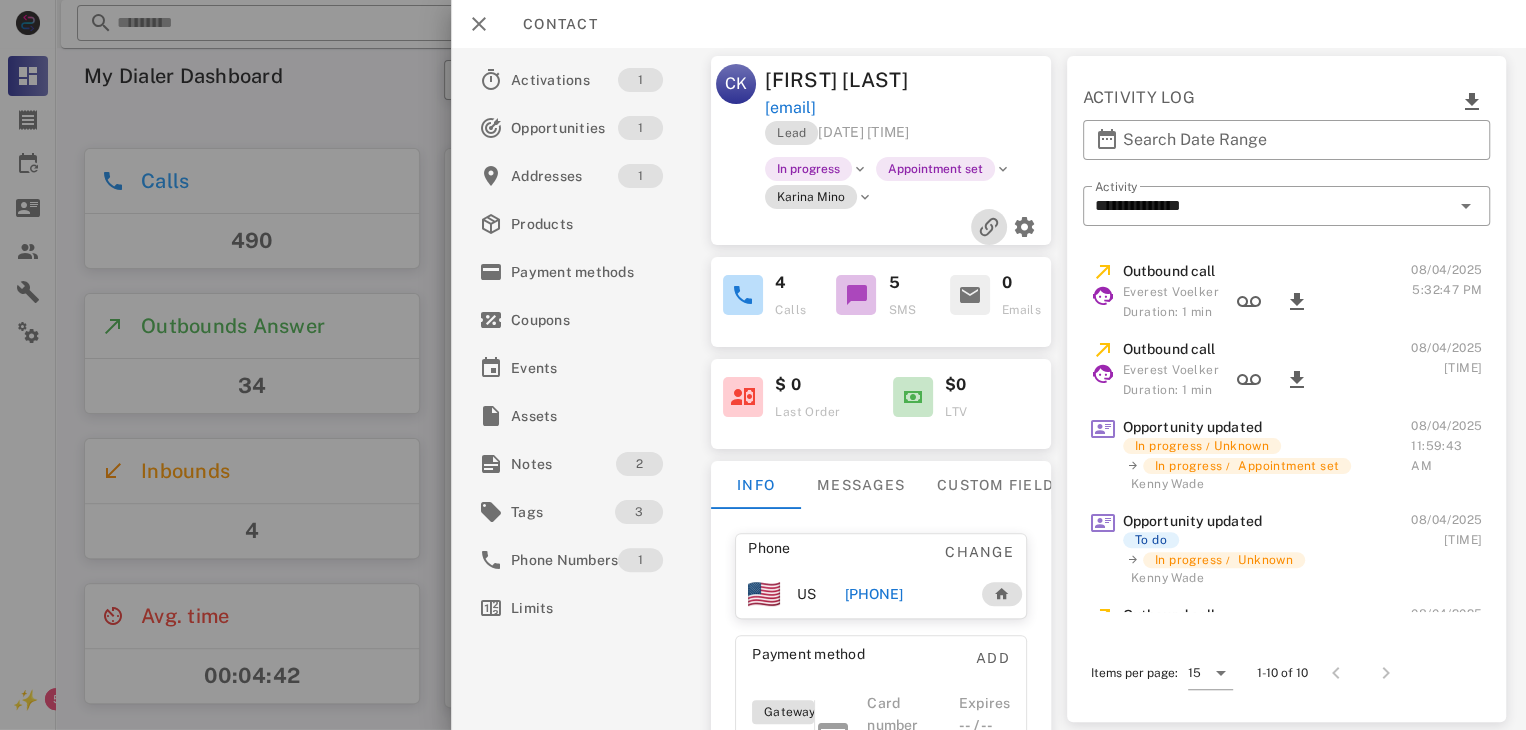 click at bounding box center (989, 227) 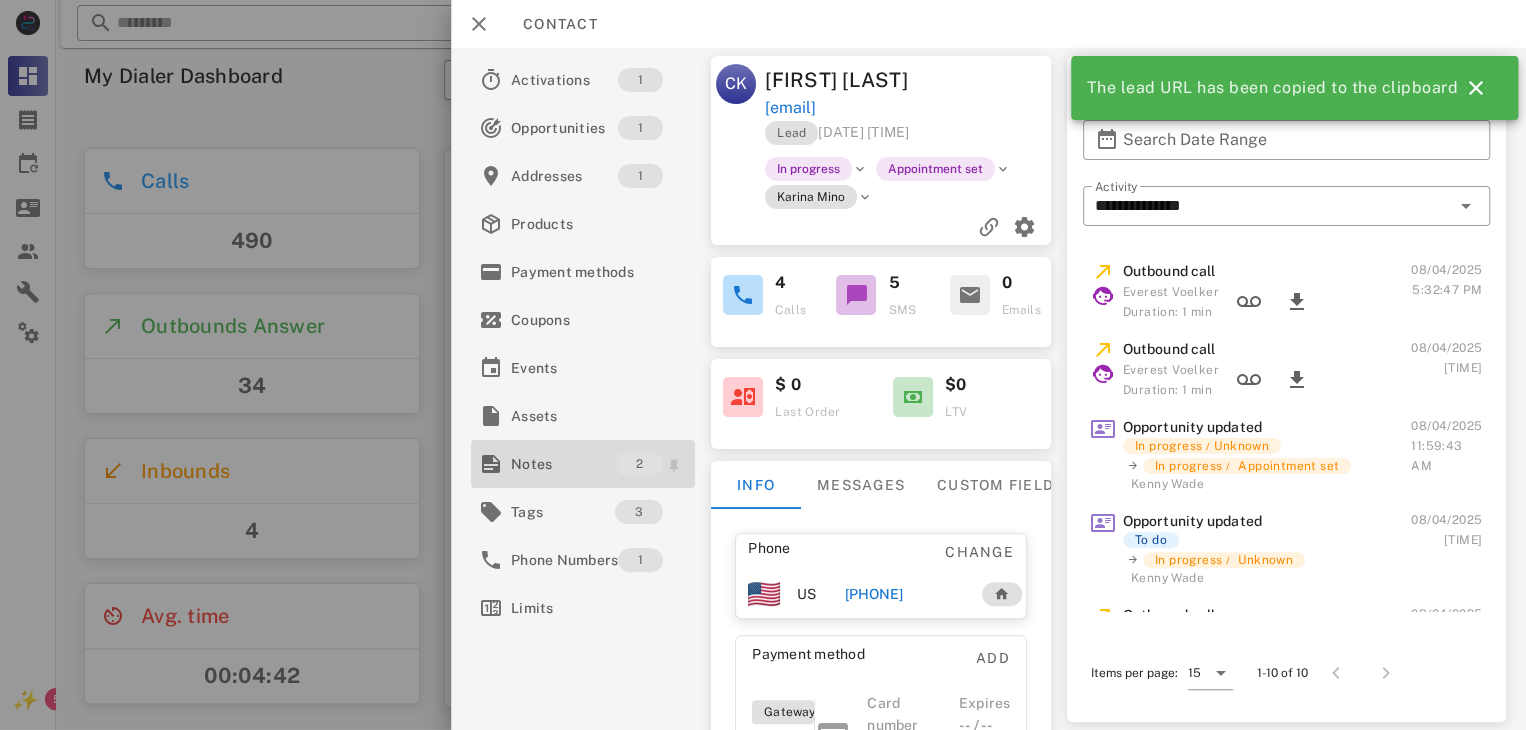 click on "Notes" at bounding box center (563, 464) 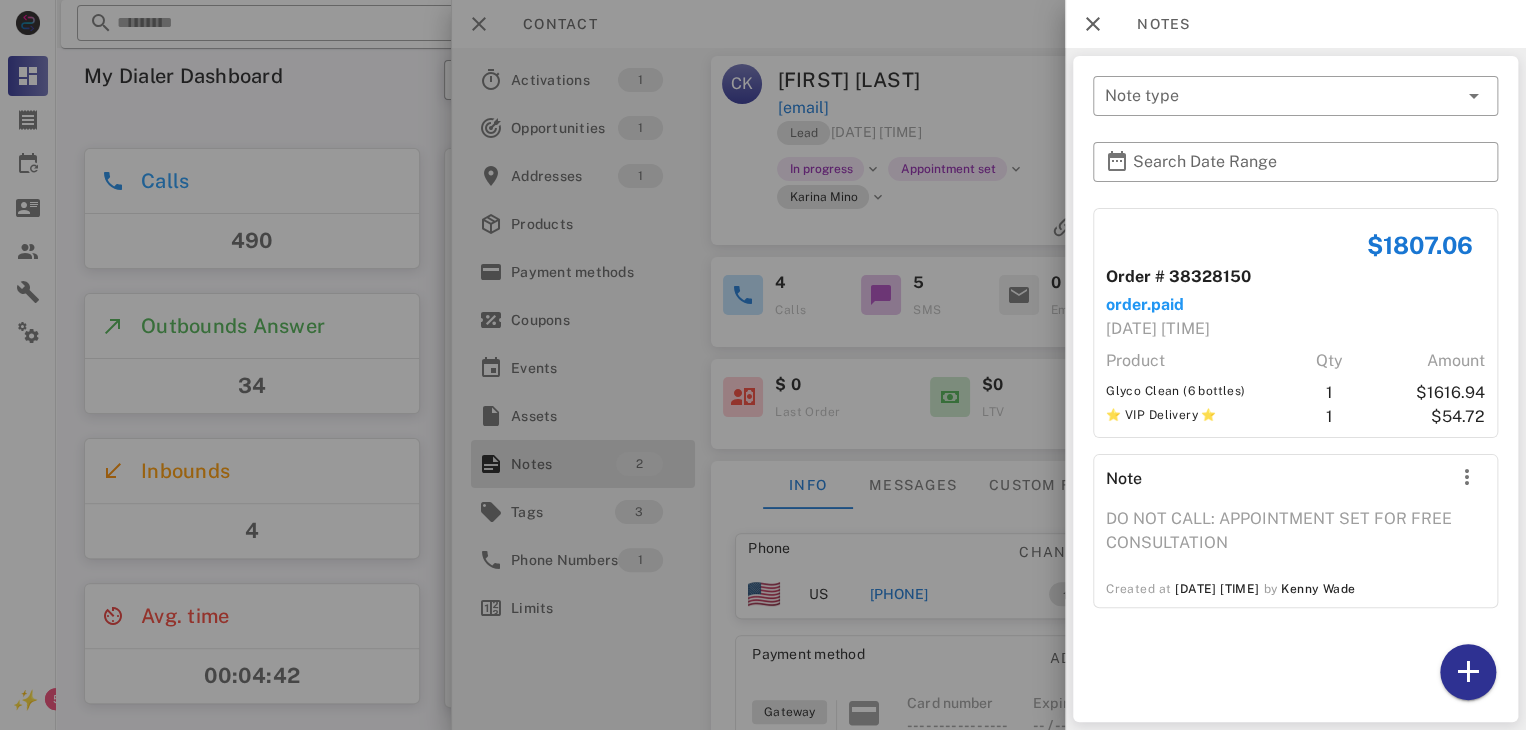 click at bounding box center (763, 365) 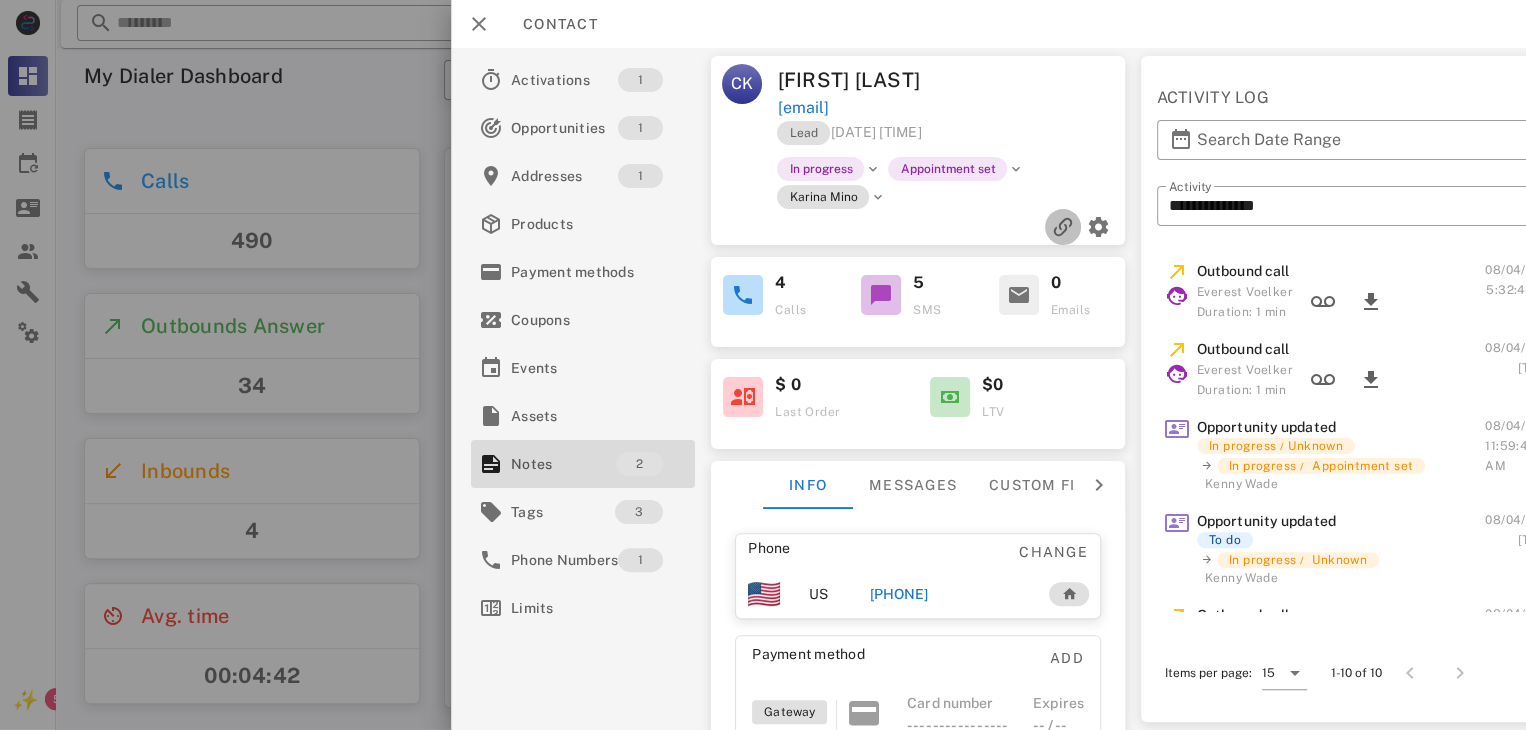 click at bounding box center (1063, 227) 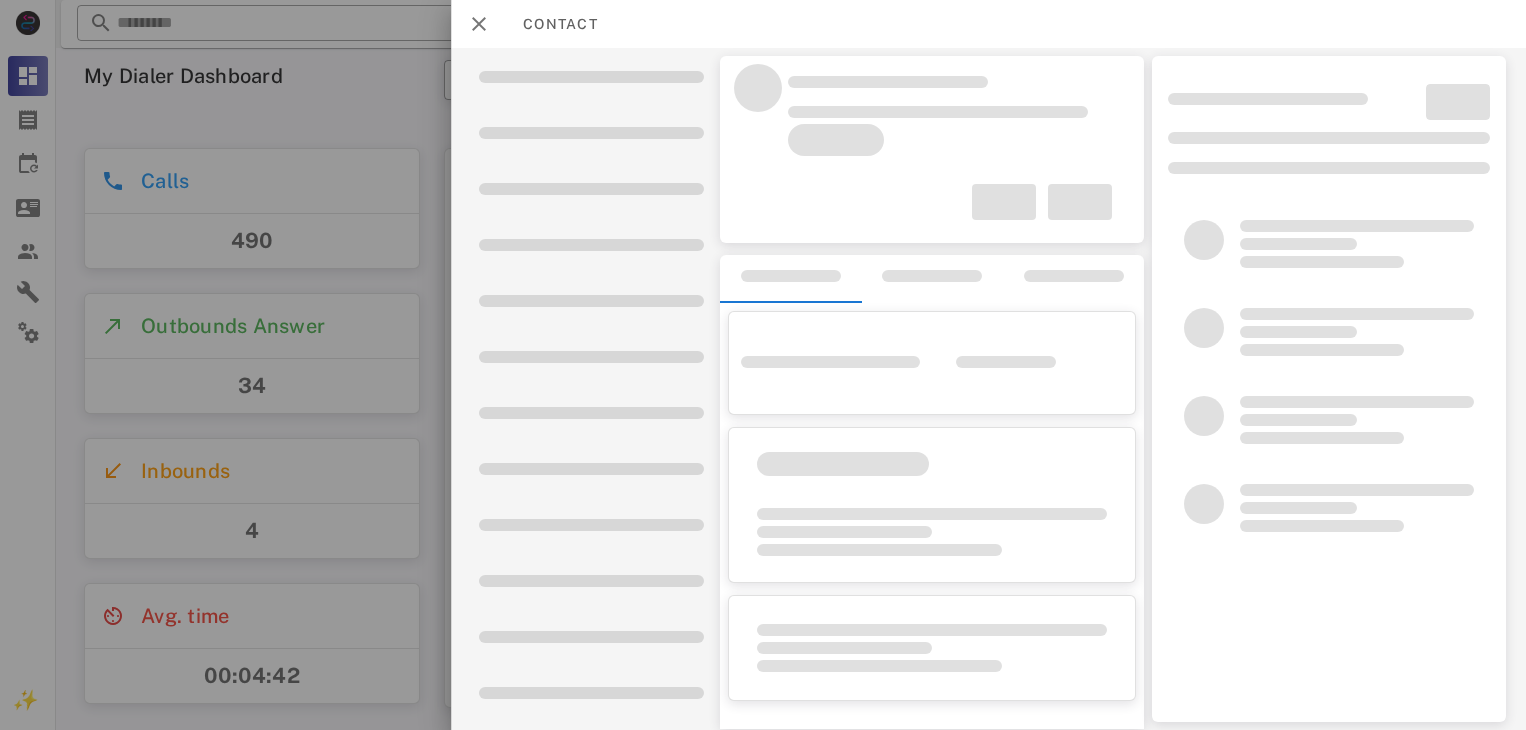scroll, scrollTop: 0, scrollLeft: 0, axis: both 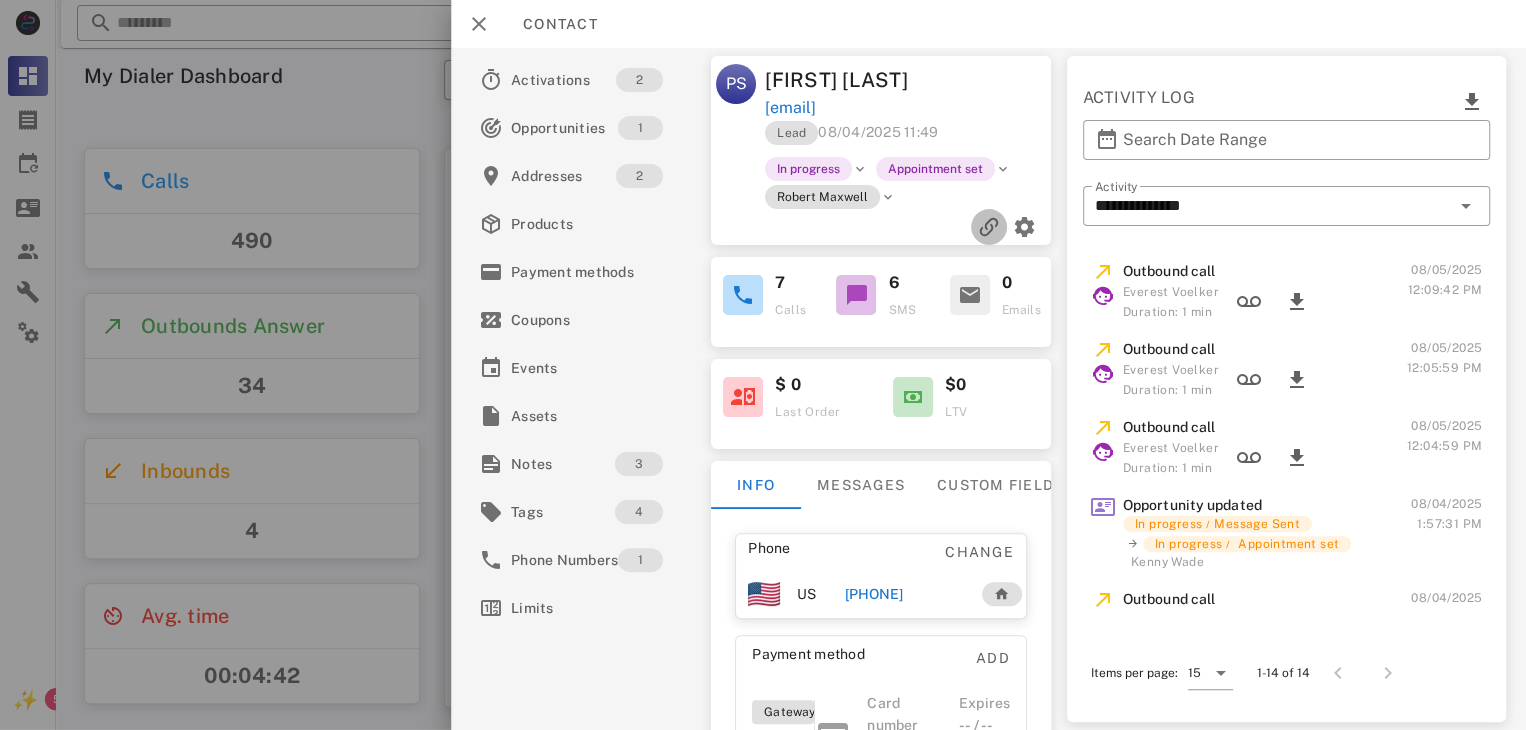 click at bounding box center [989, 227] 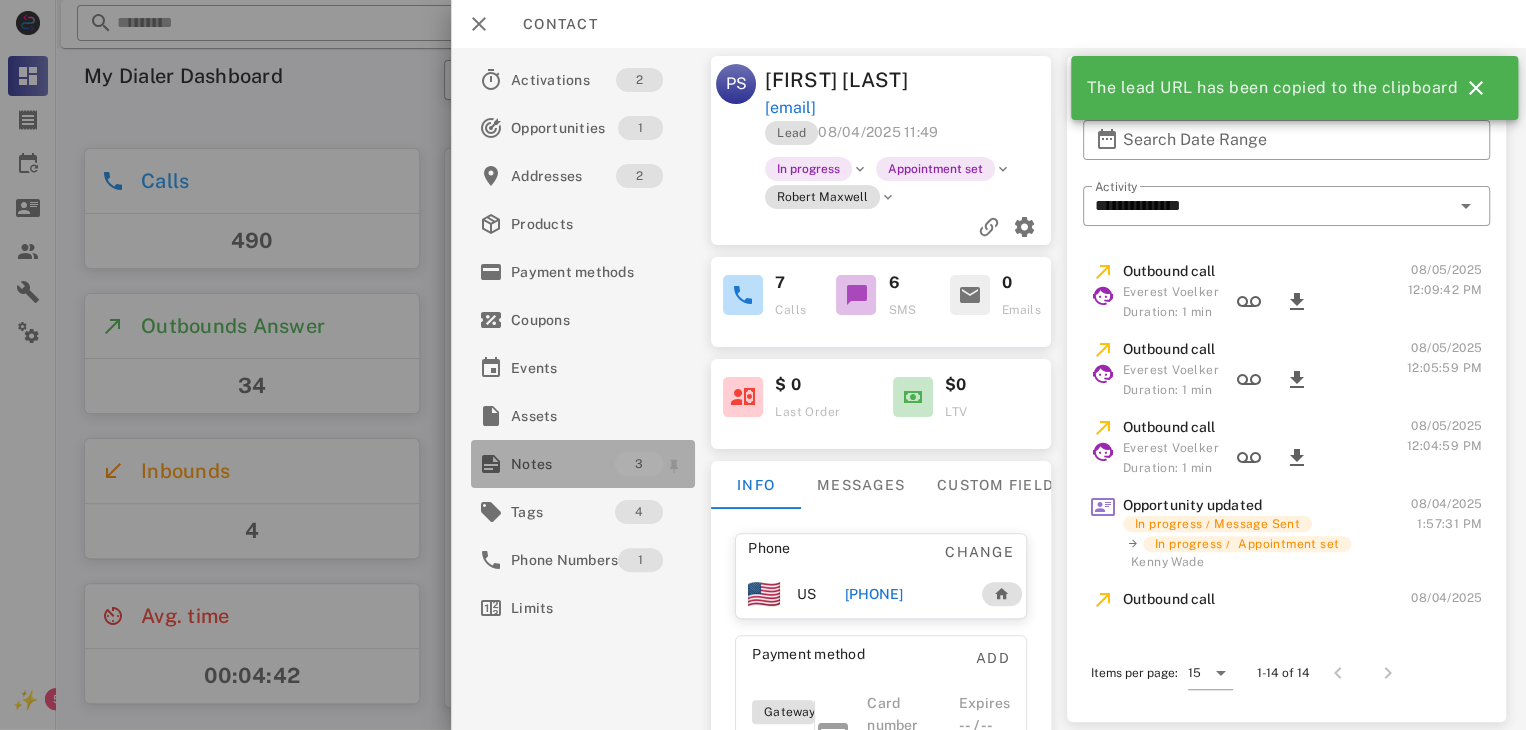 drag, startPoint x: 566, startPoint y: 461, endPoint x: 528, endPoint y: 469, distance: 38.832977 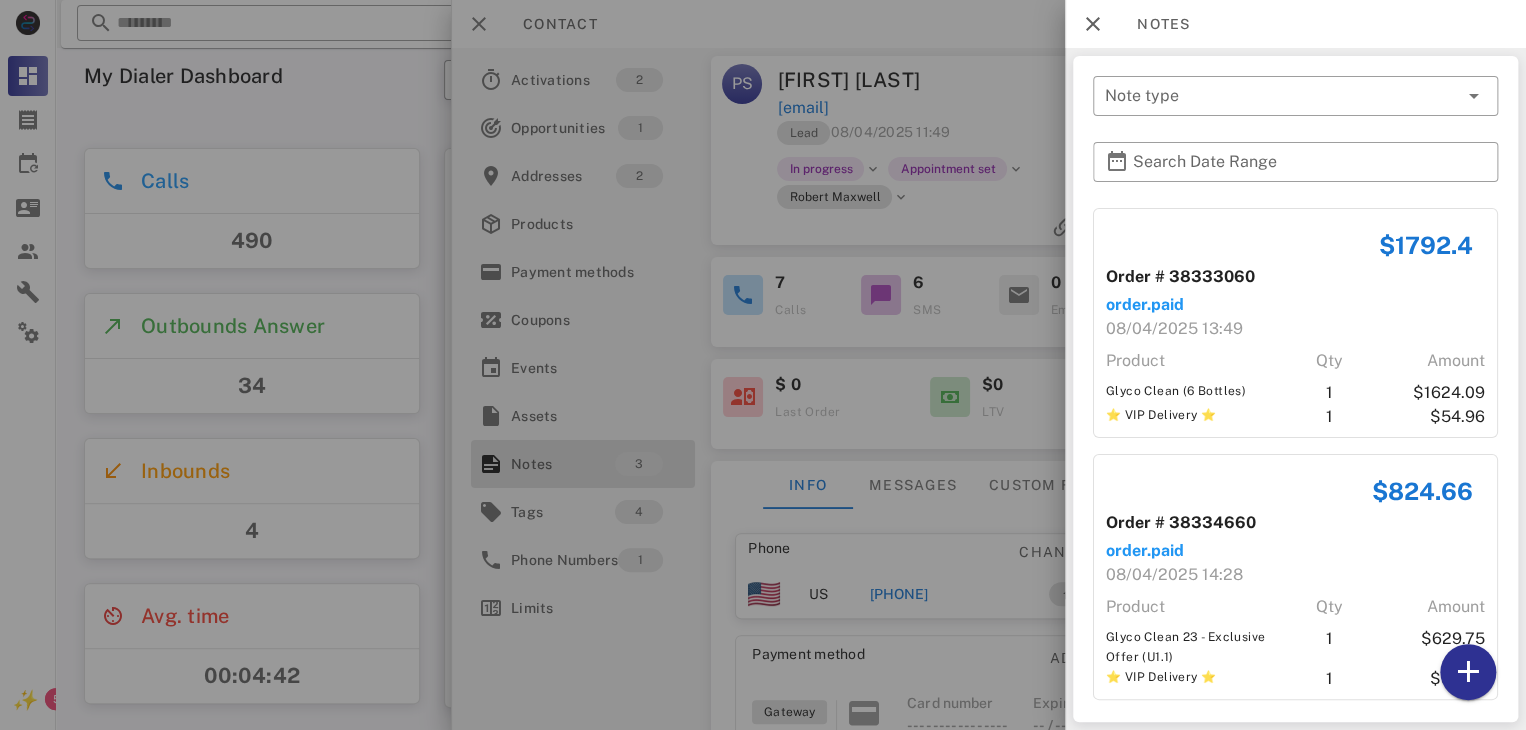 click at bounding box center (763, 365) 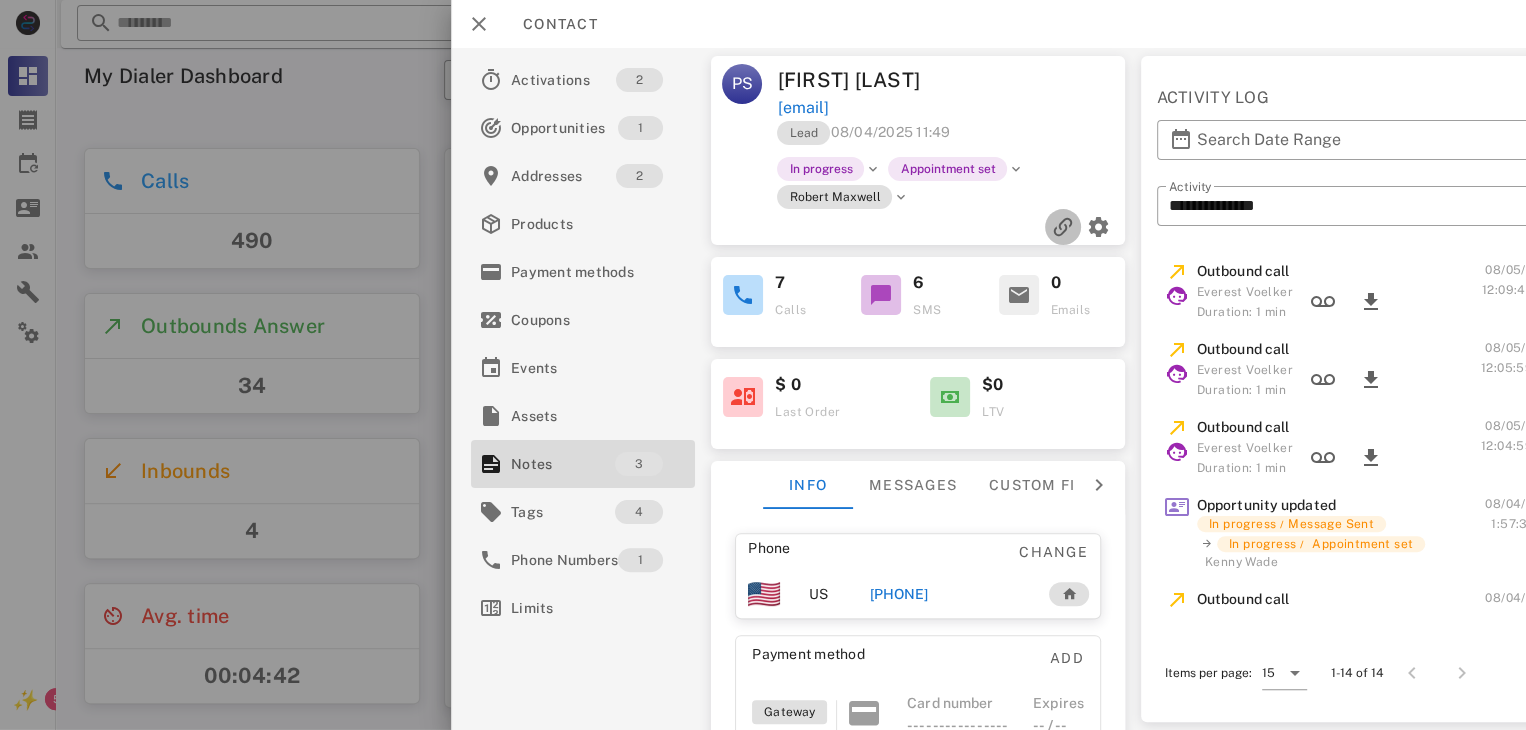 click at bounding box center [1063, 227] 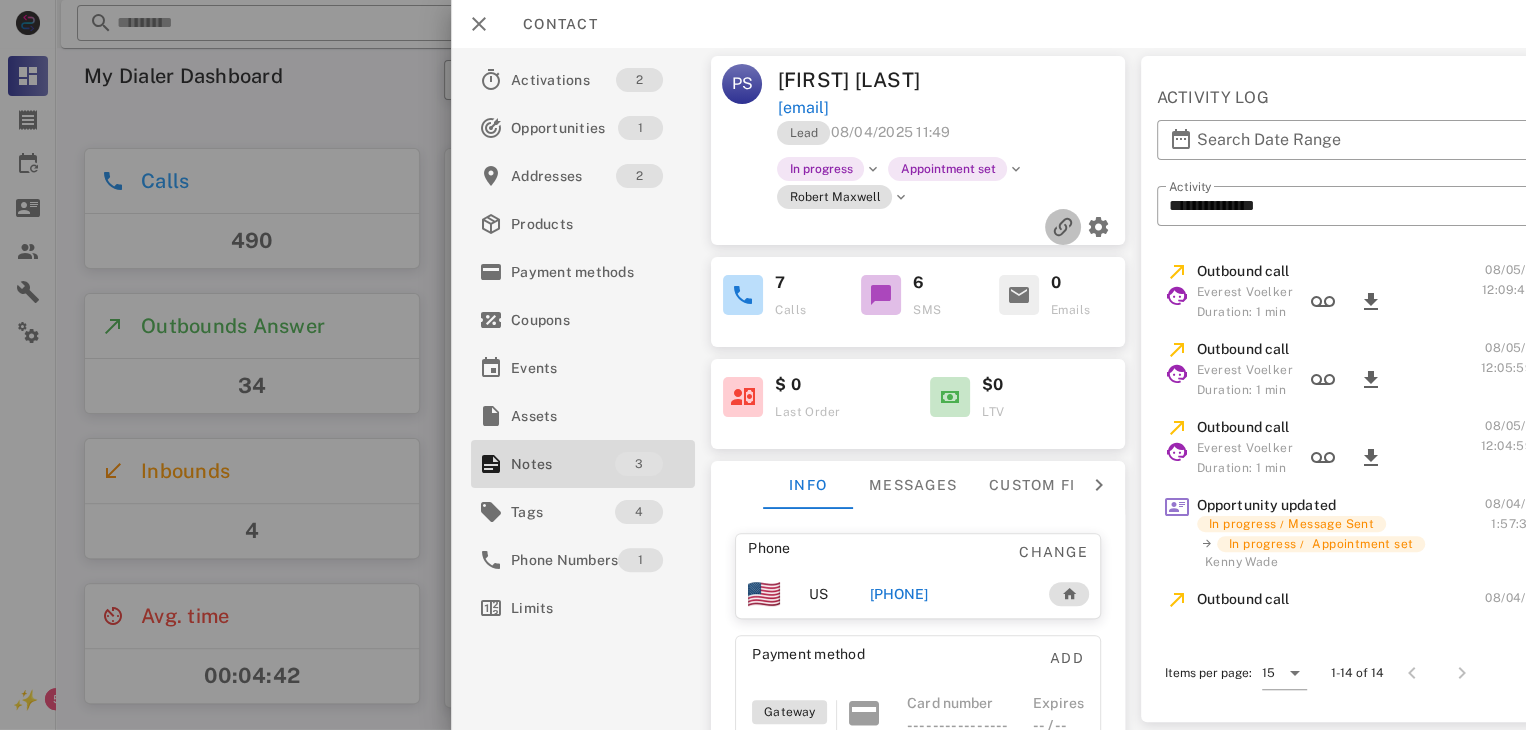 click at bounding box center (1063, 227) 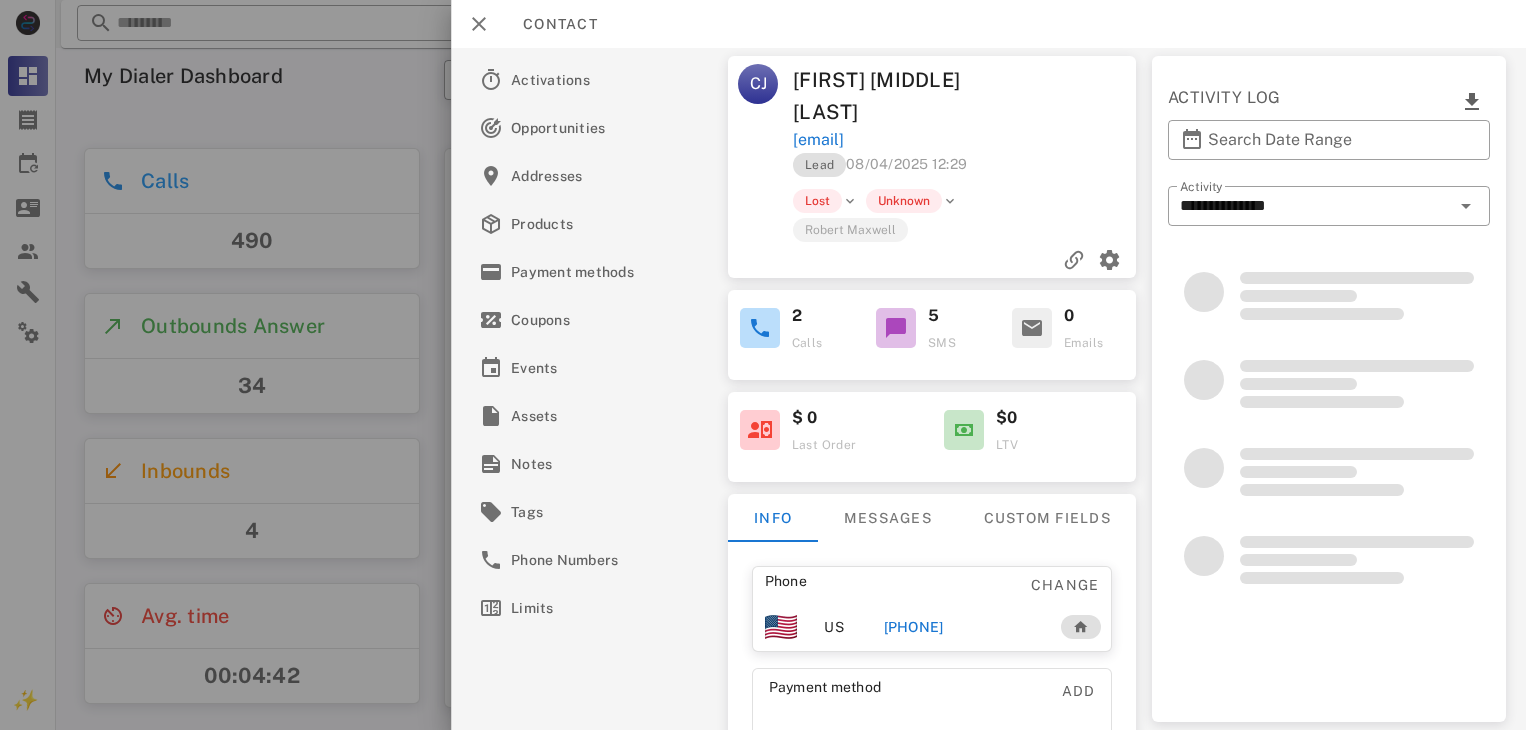 scroll, scrollTop: 0, scrollLeft: 0, axis: both 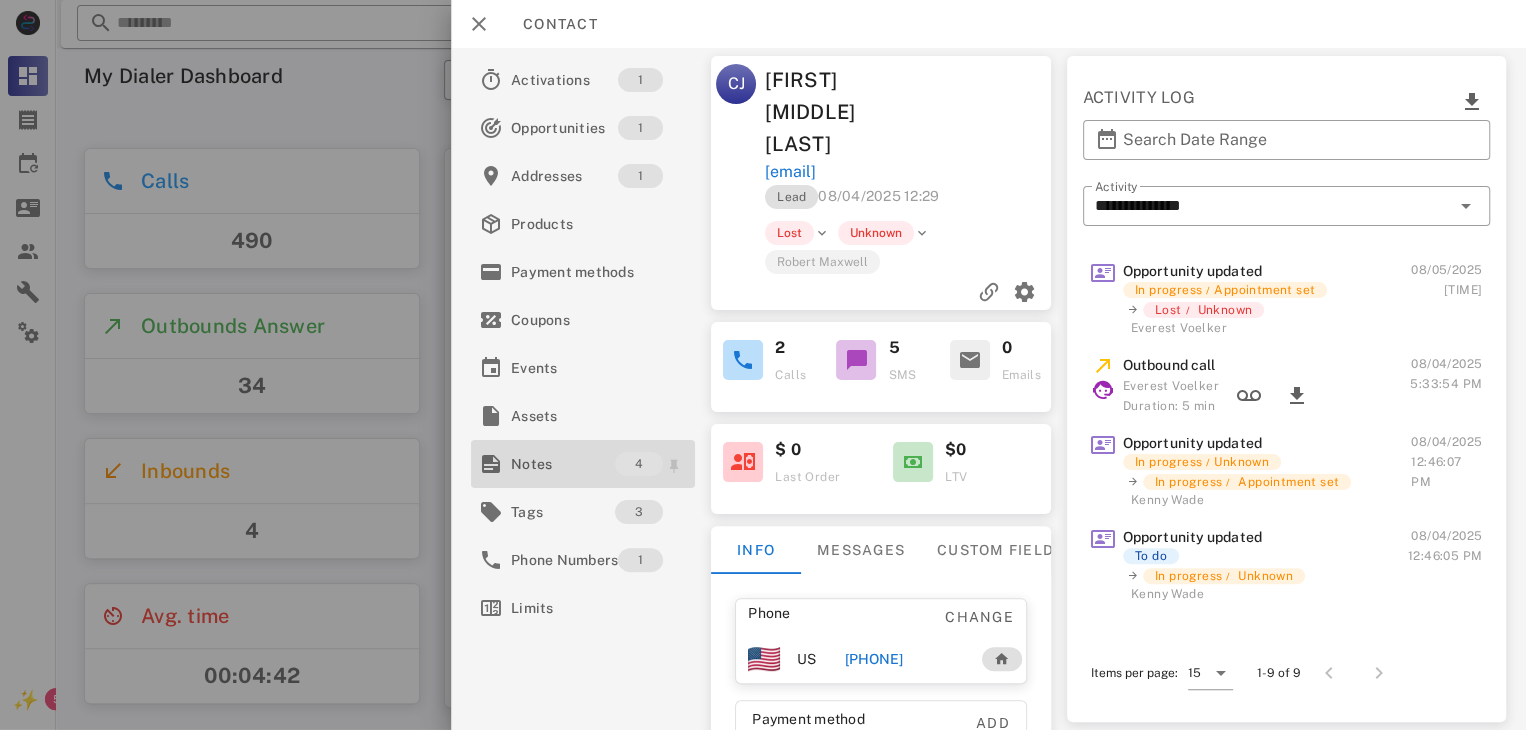 click on "Notes" at bounding box center (563, 464) 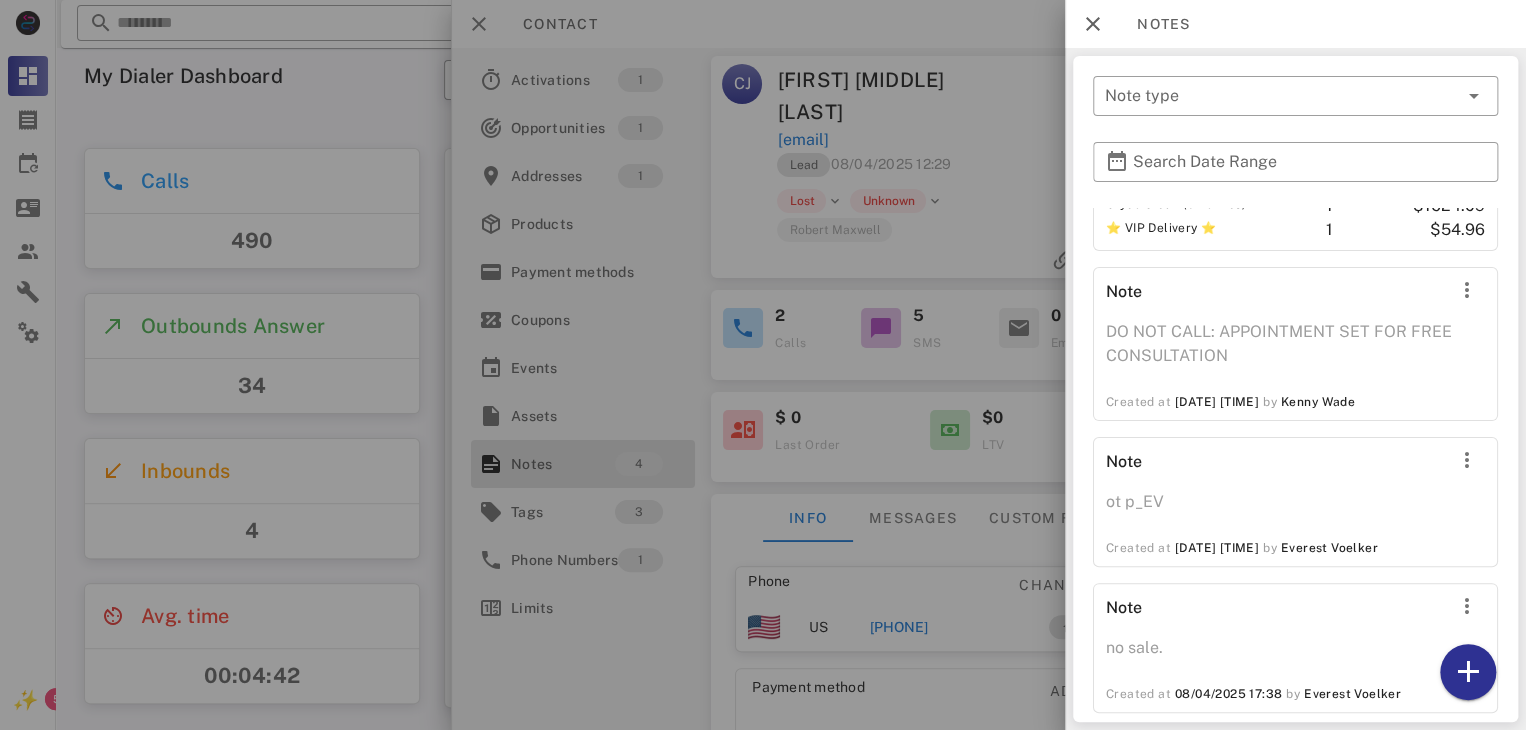 scroll, scrollTop: 213, scrollLeft: 0, axis: vertical 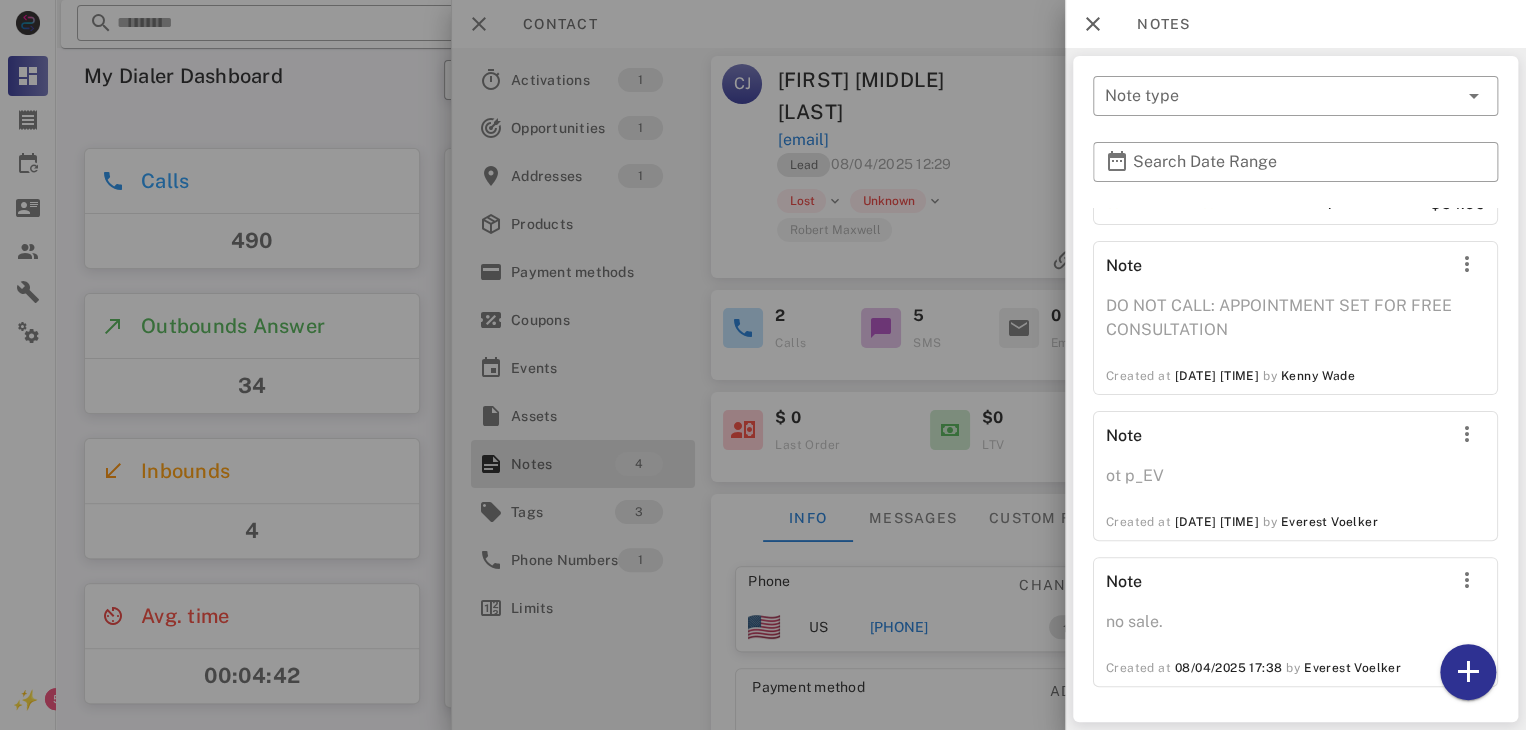 click at bounding box center (763, 365) 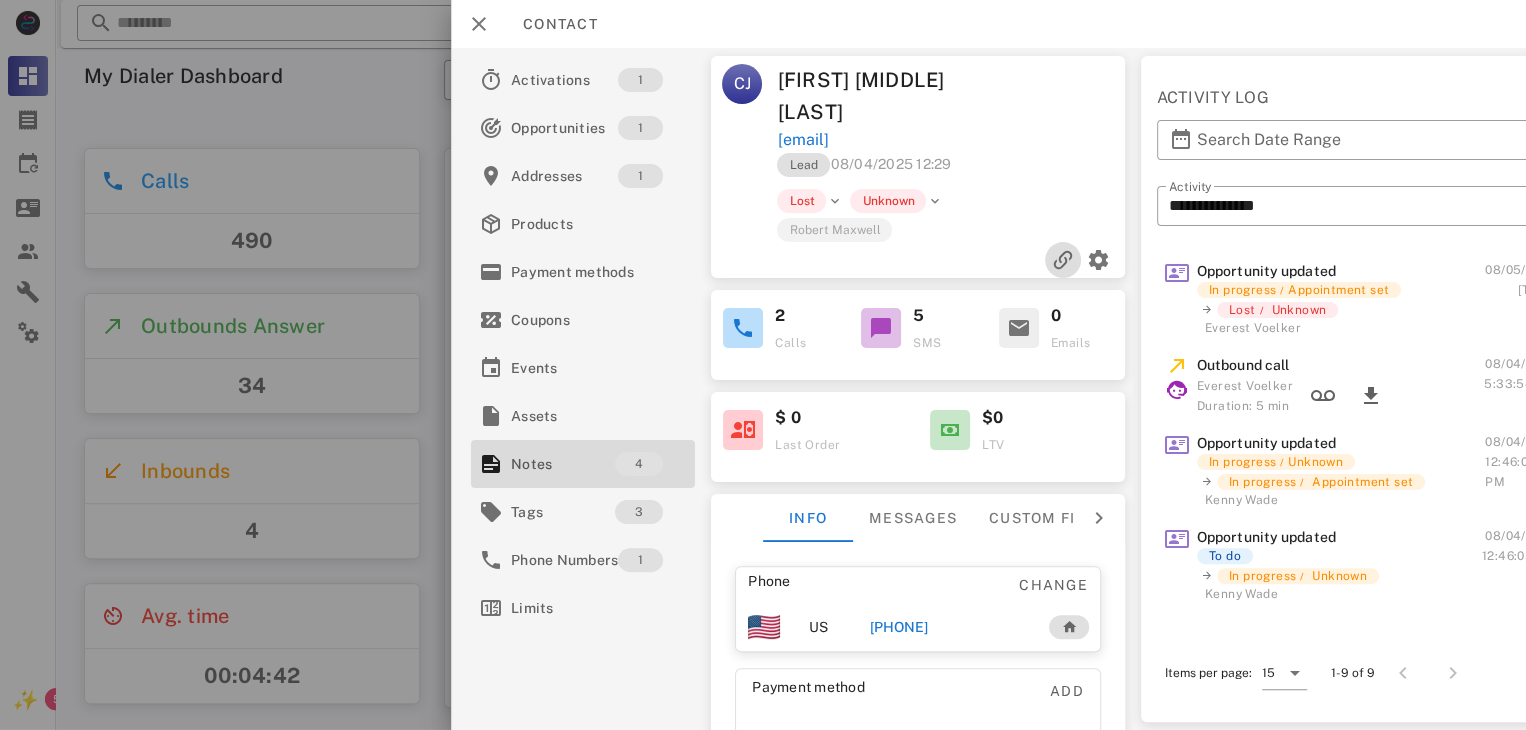 click at bounding box center (1063, 260) 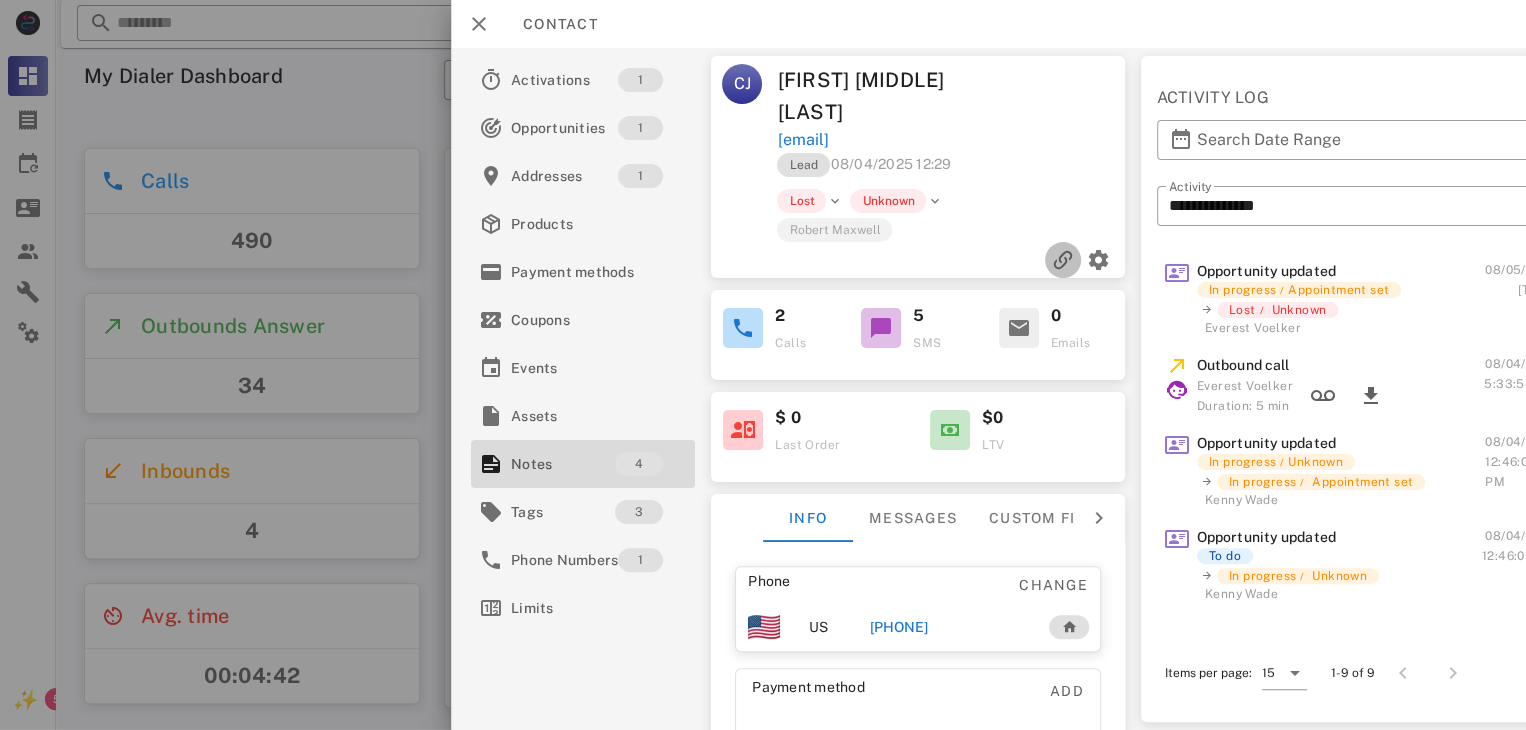 click at bounding box center (1063, 260) 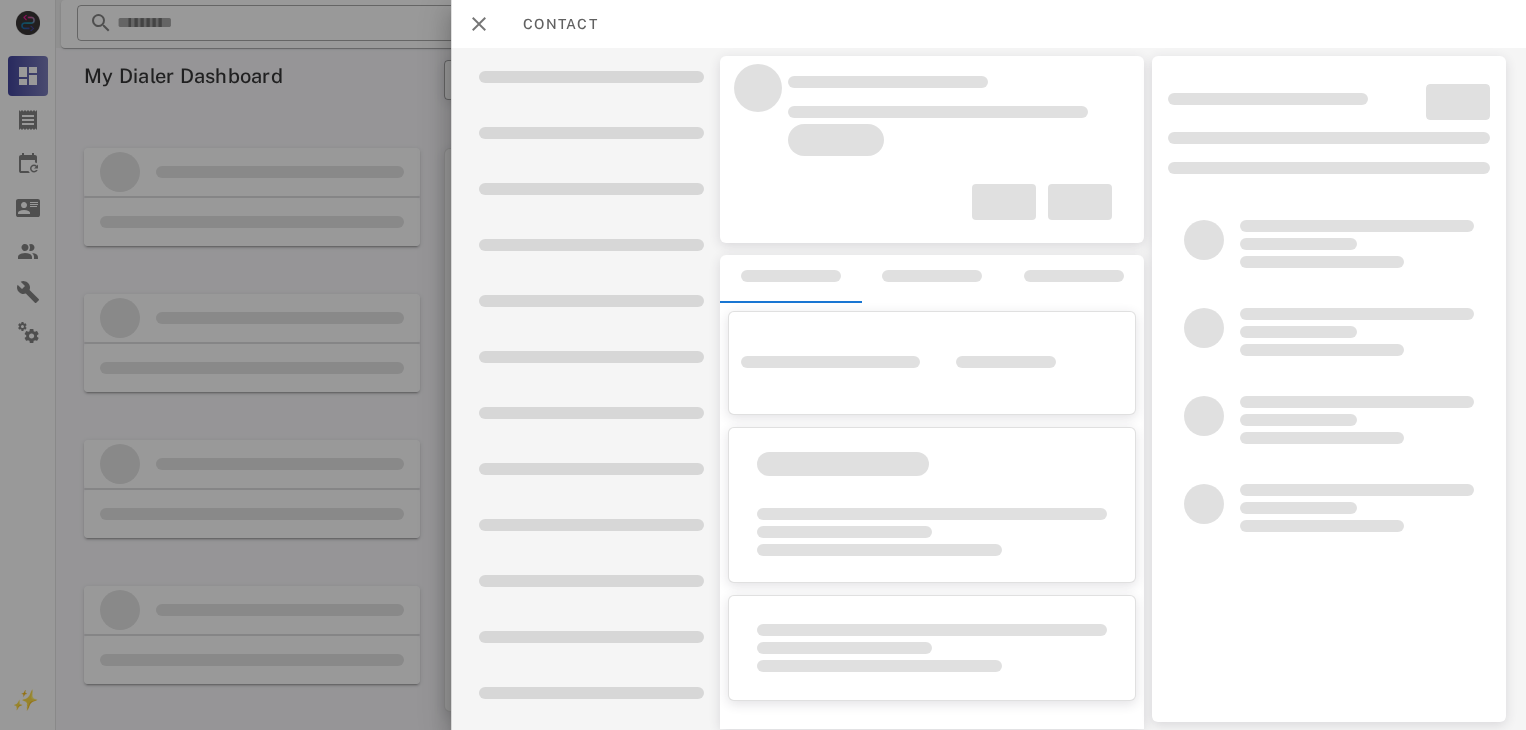 scroll, scrollTop: 0, scrollLeft: 0, axis: both 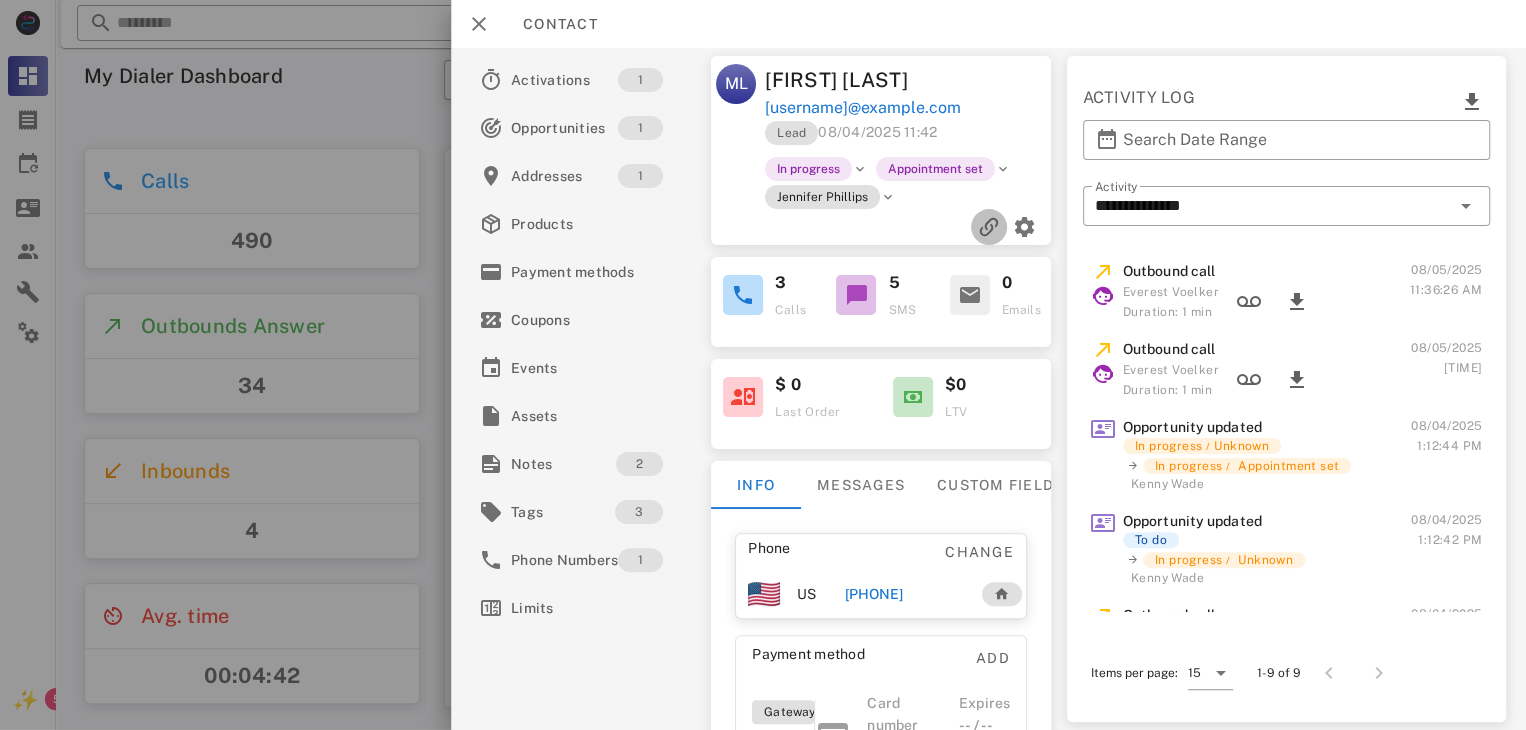 click at bounding box center [989, 227] 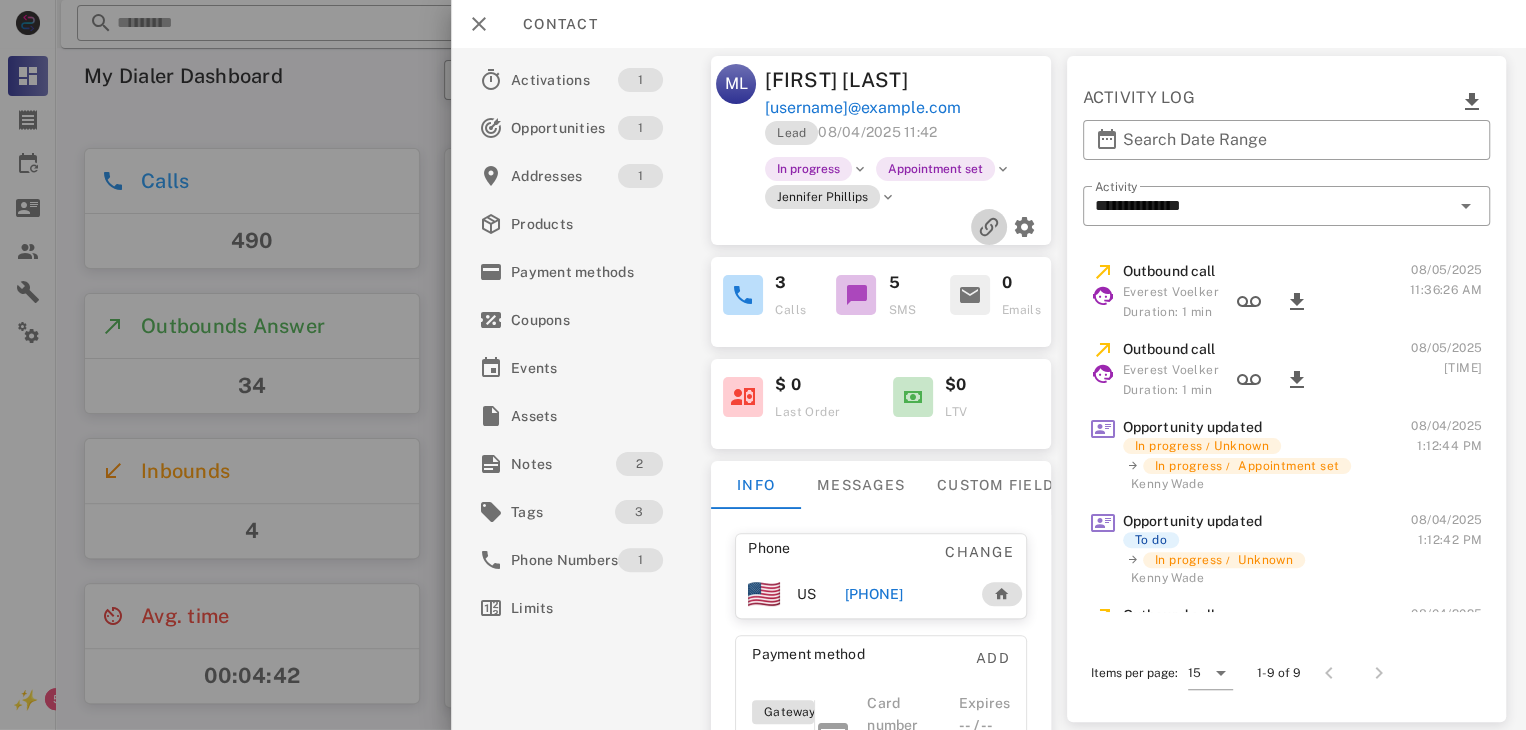 scroll, scrollTop: 999444, scrollLeft: 998947, axis: both 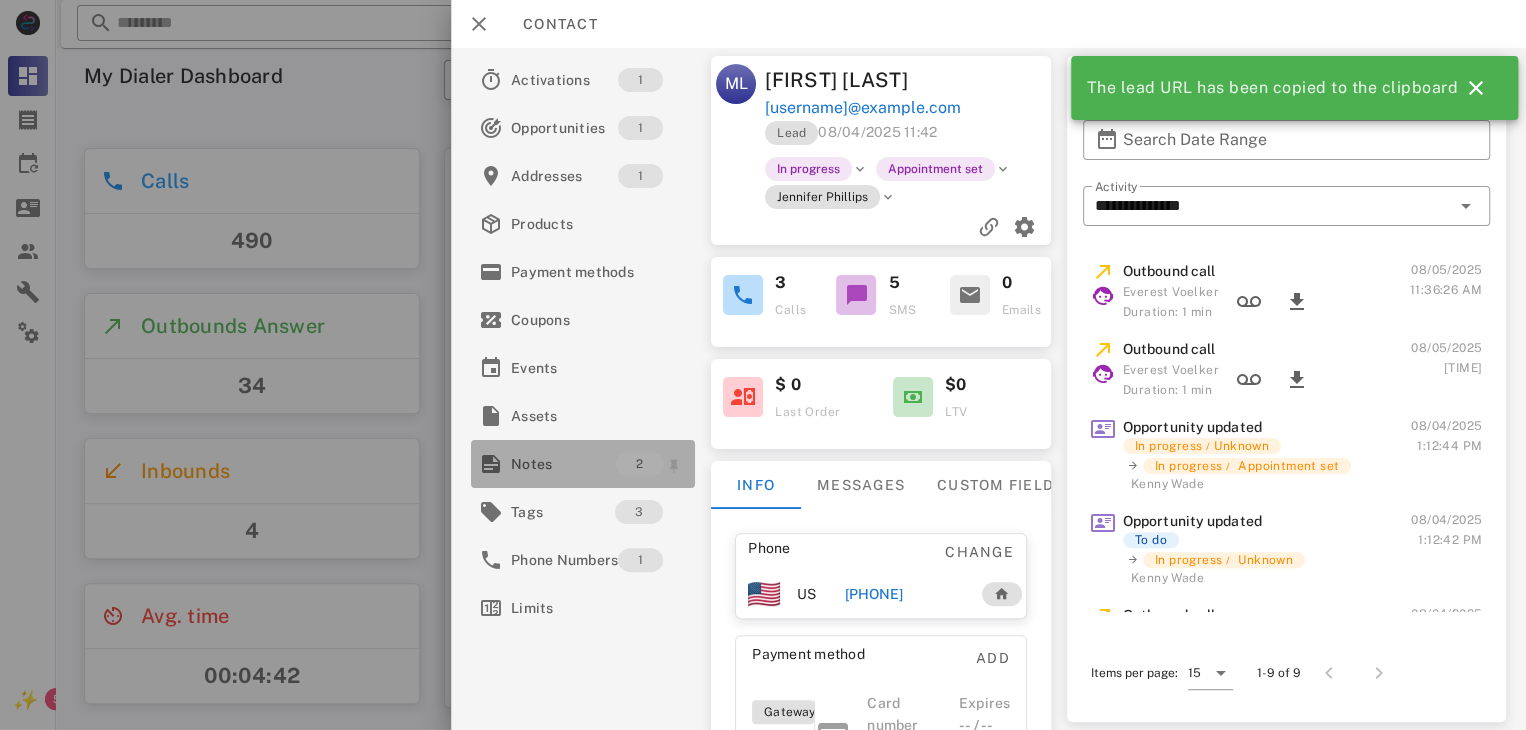 click on "Notes" at bounding box center (563, 464) 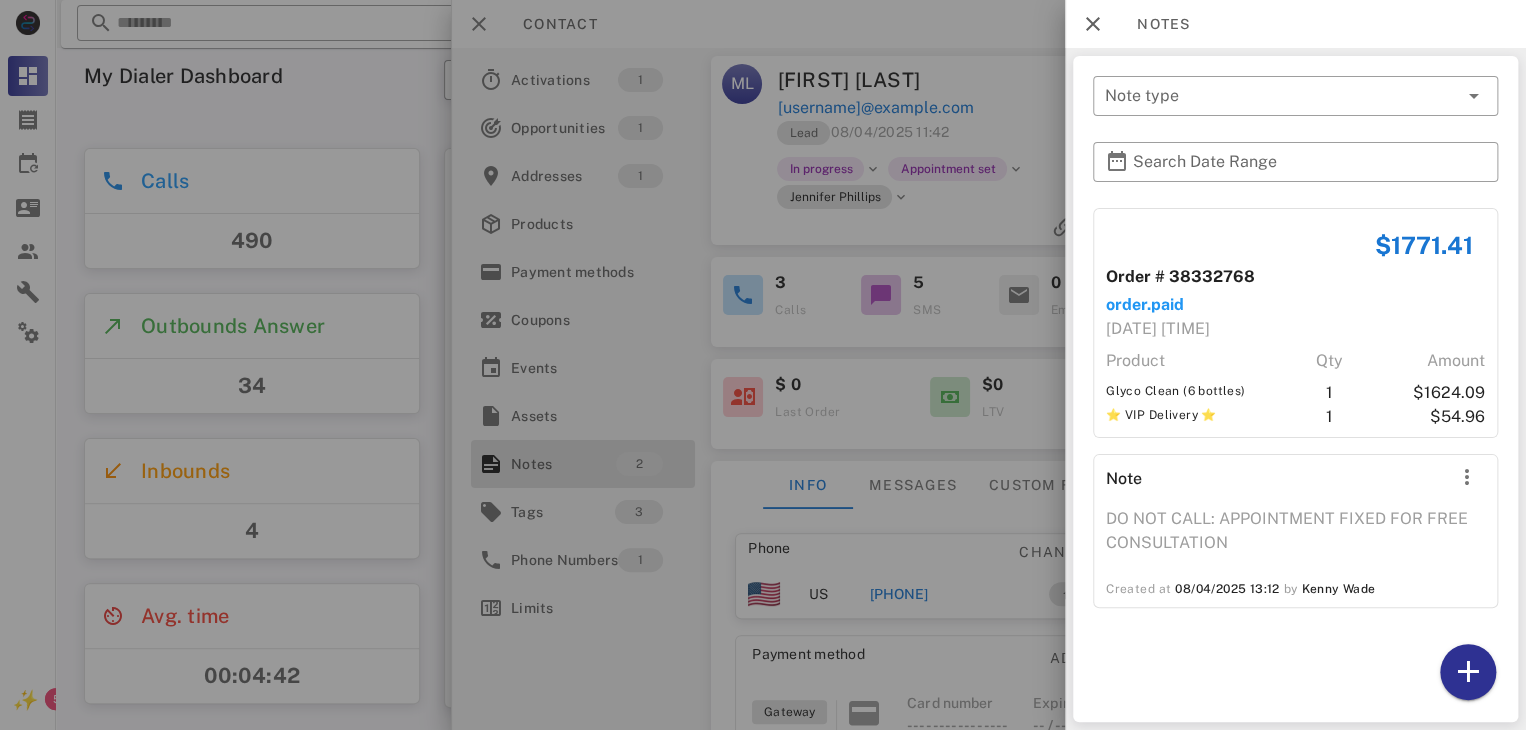 click at bounding box center [763, 365] 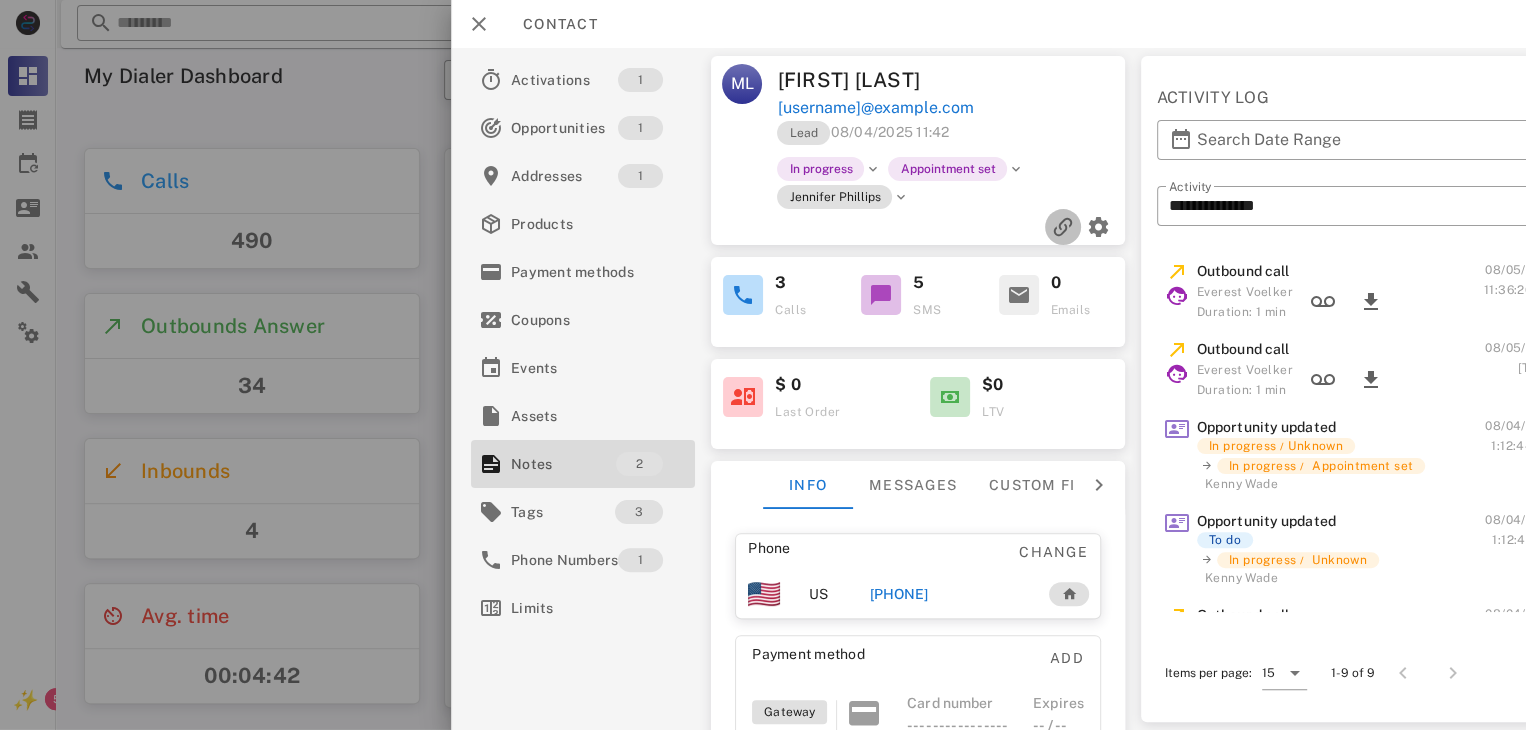 click at bounding box center (1063, 227) 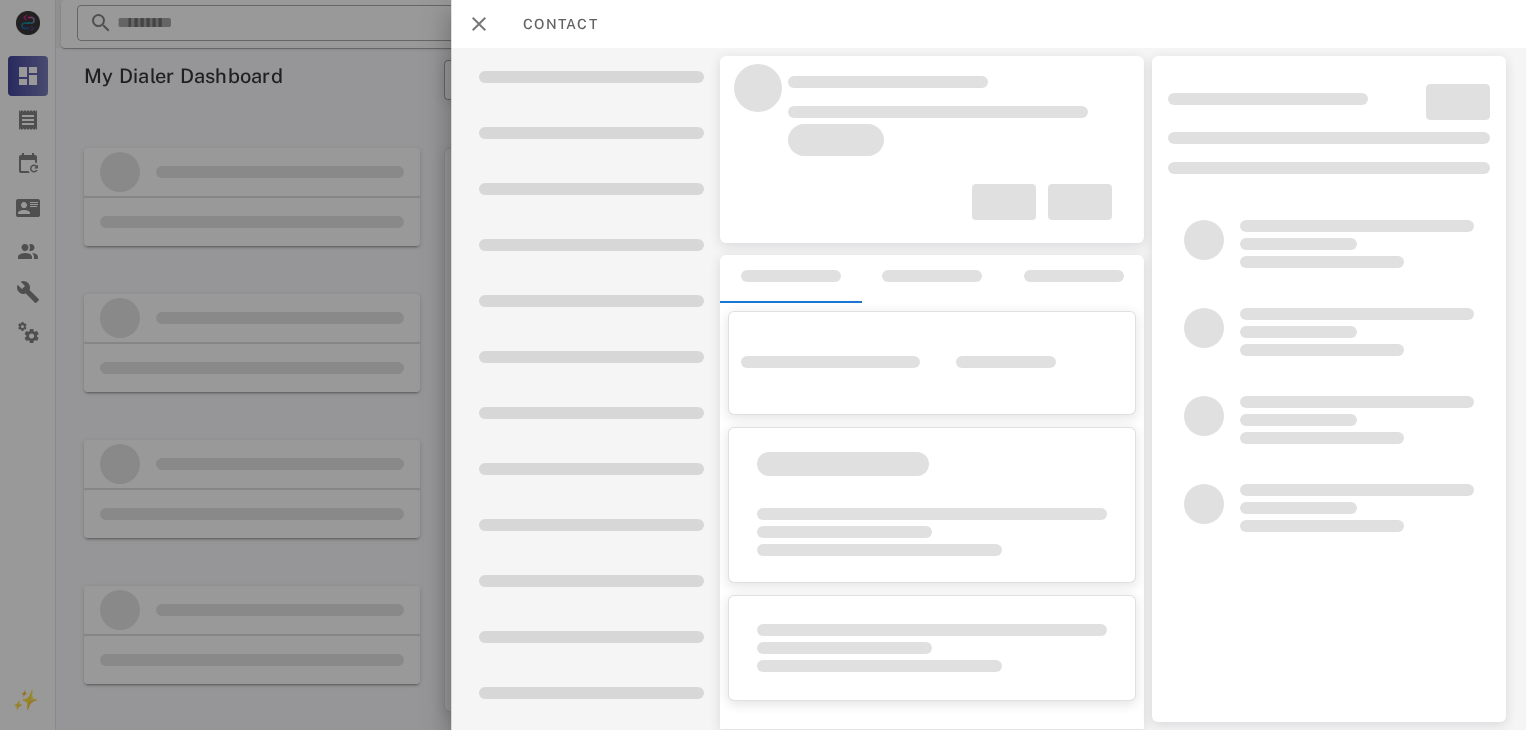 scroll, scrollTop: 0, scrollLeft: 0, axis: both 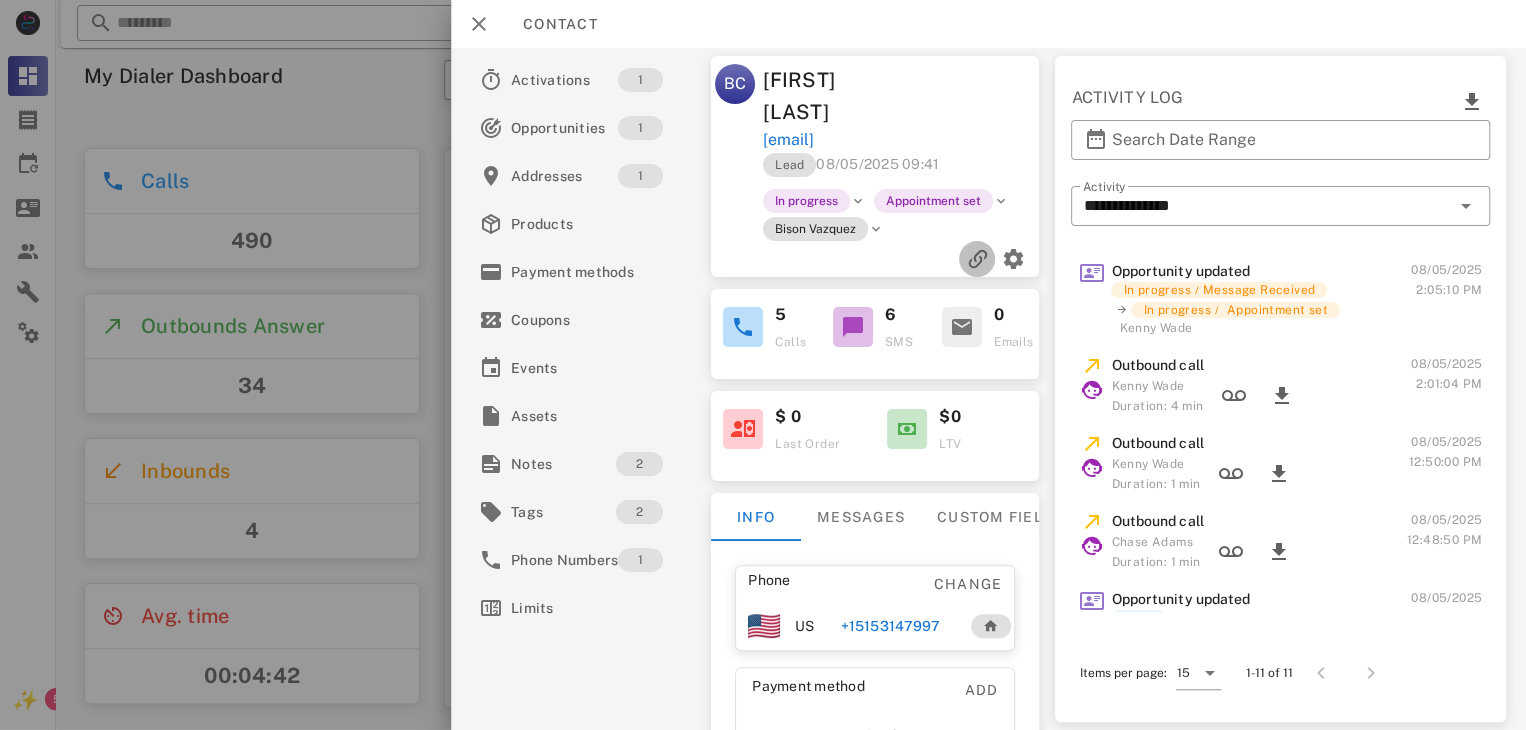 click at bounding box center [977, 259] 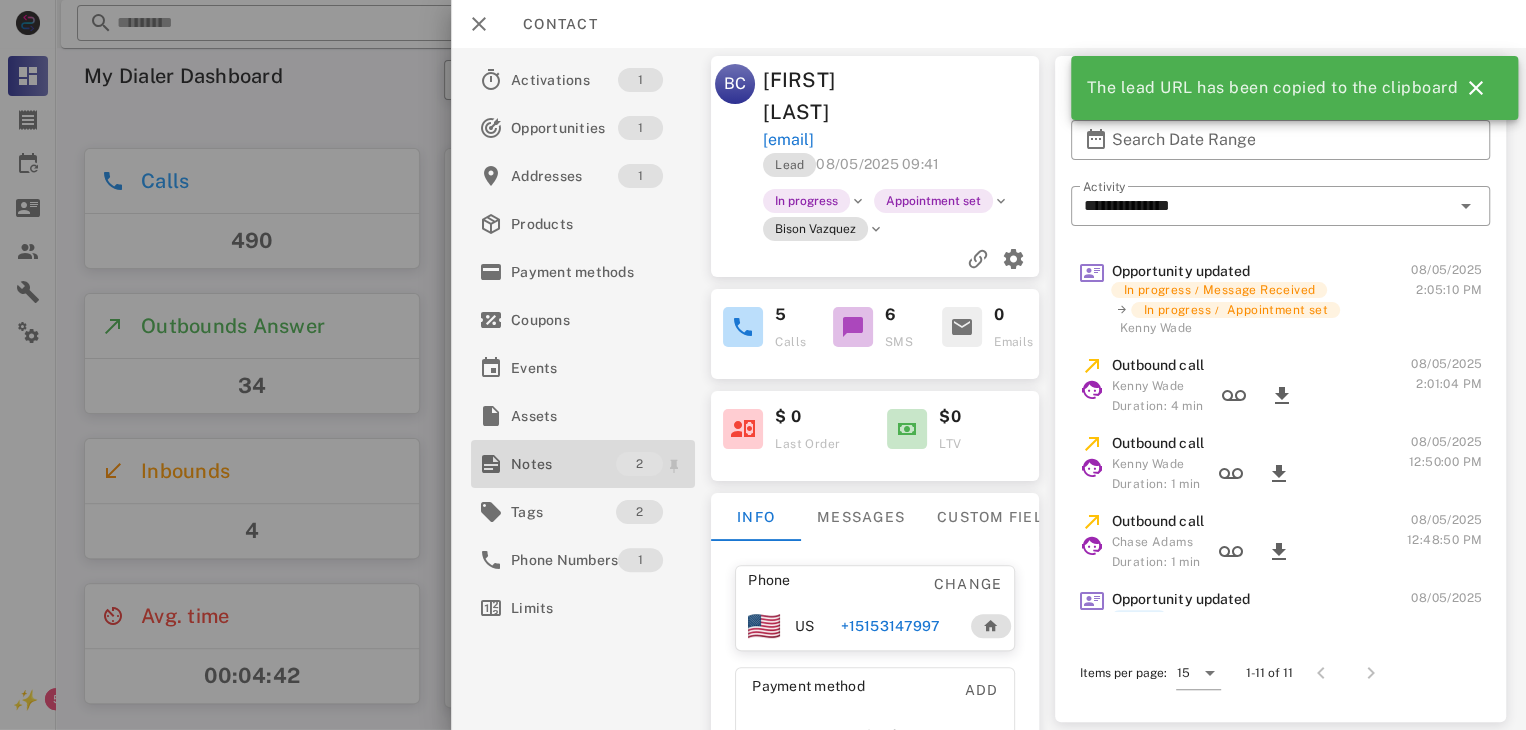 click on "Notes" at bounding box center (563, 464) 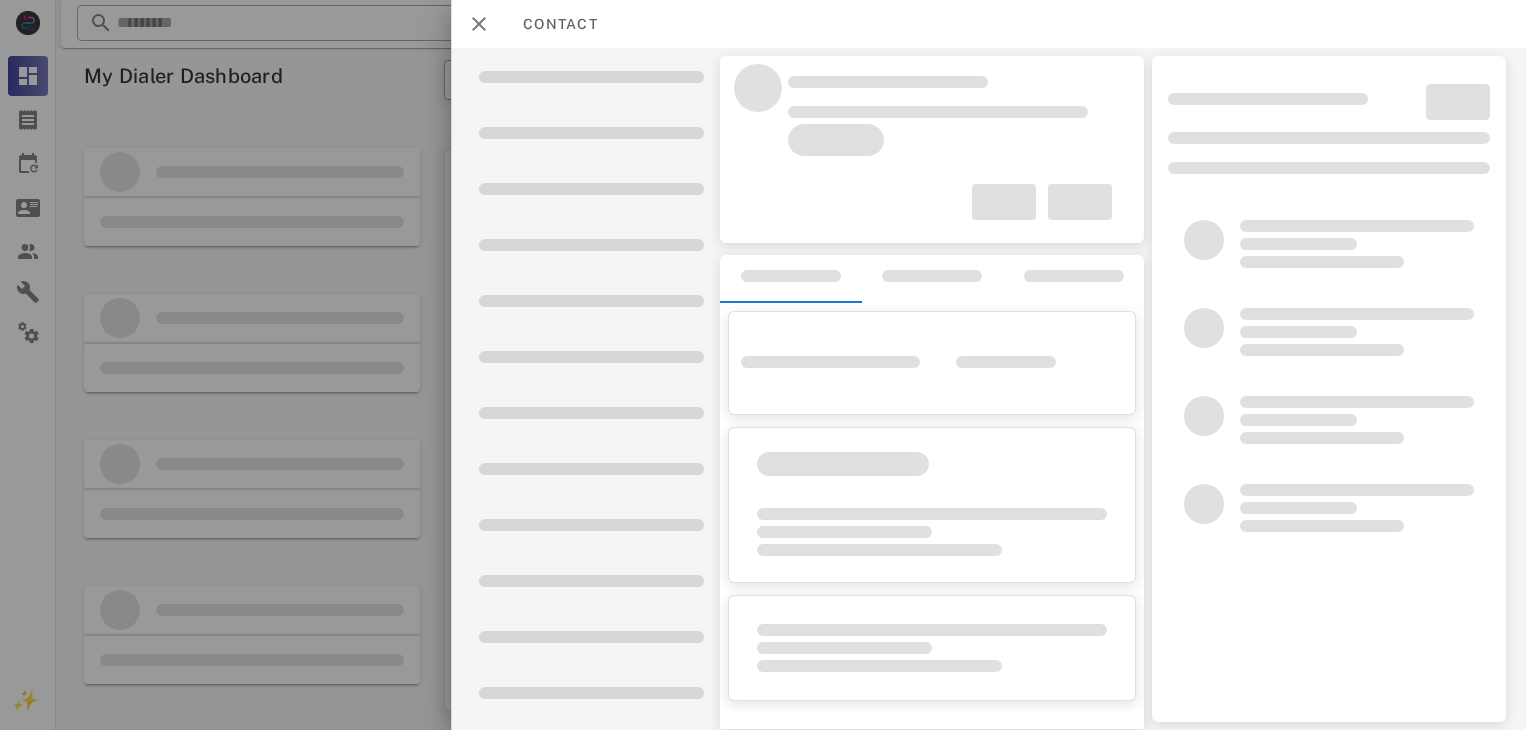 scroll, scrollTop: 0, scrollLeft: 0, axis: both 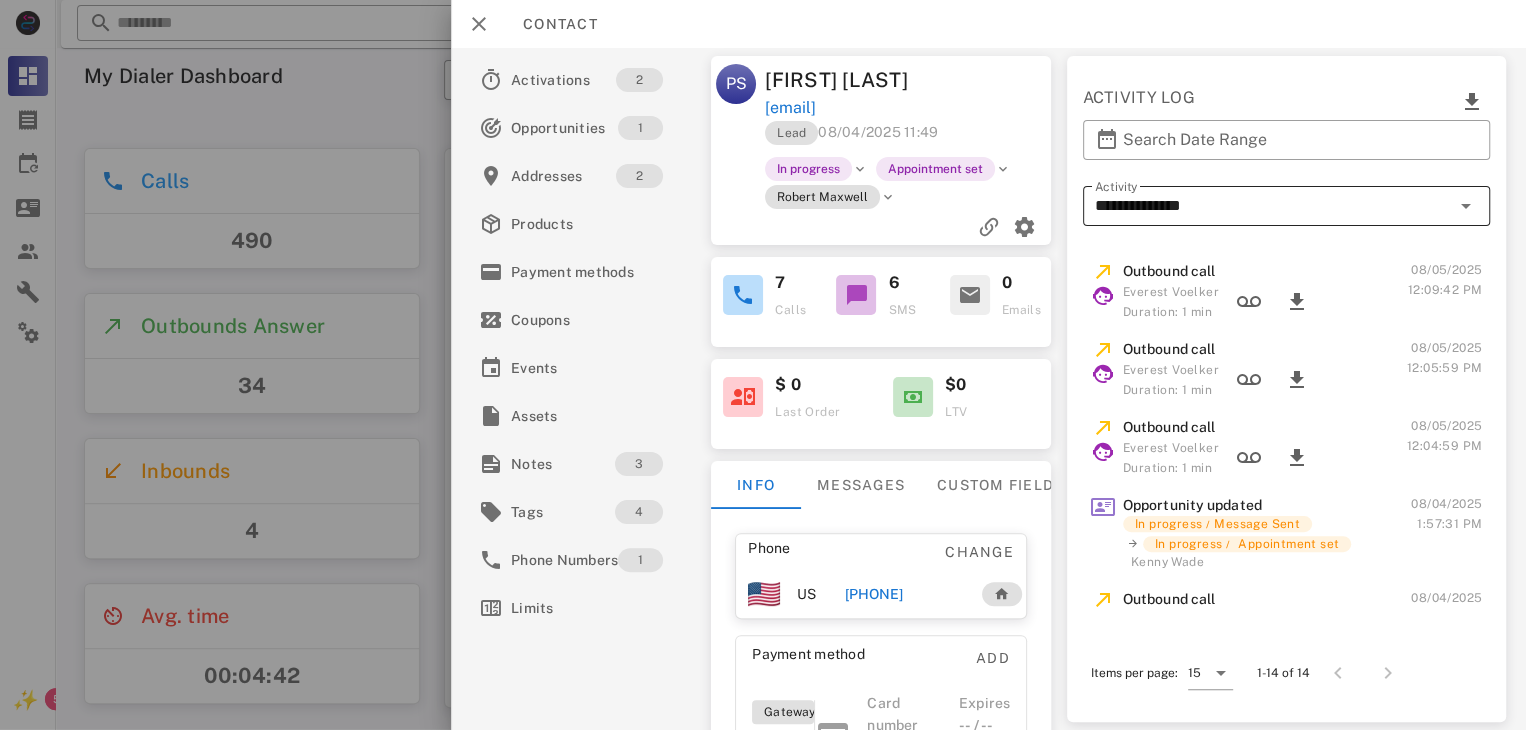 click on "**********" at bounding box center [1272, 206] 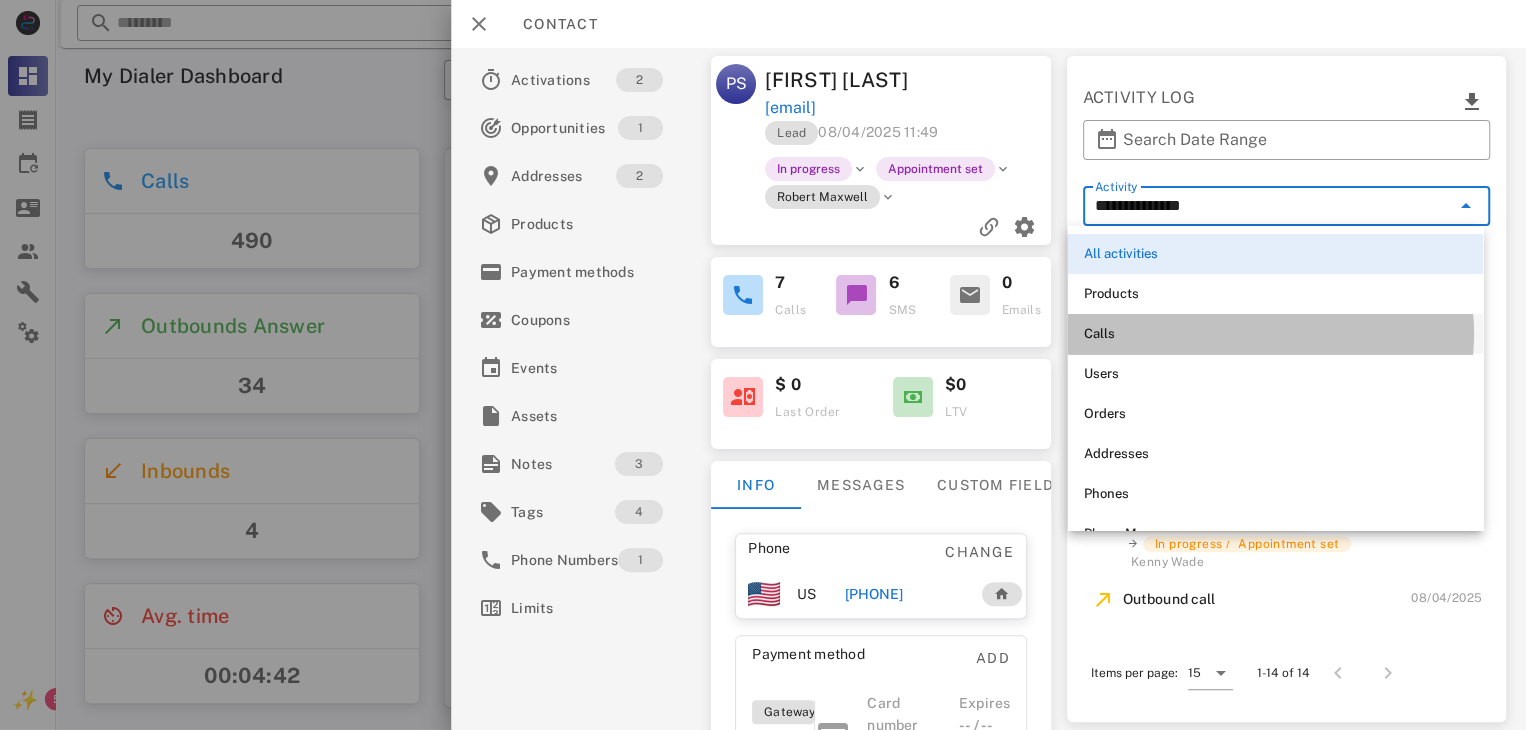 click on "Calls" at bounding box center [1275, 334] 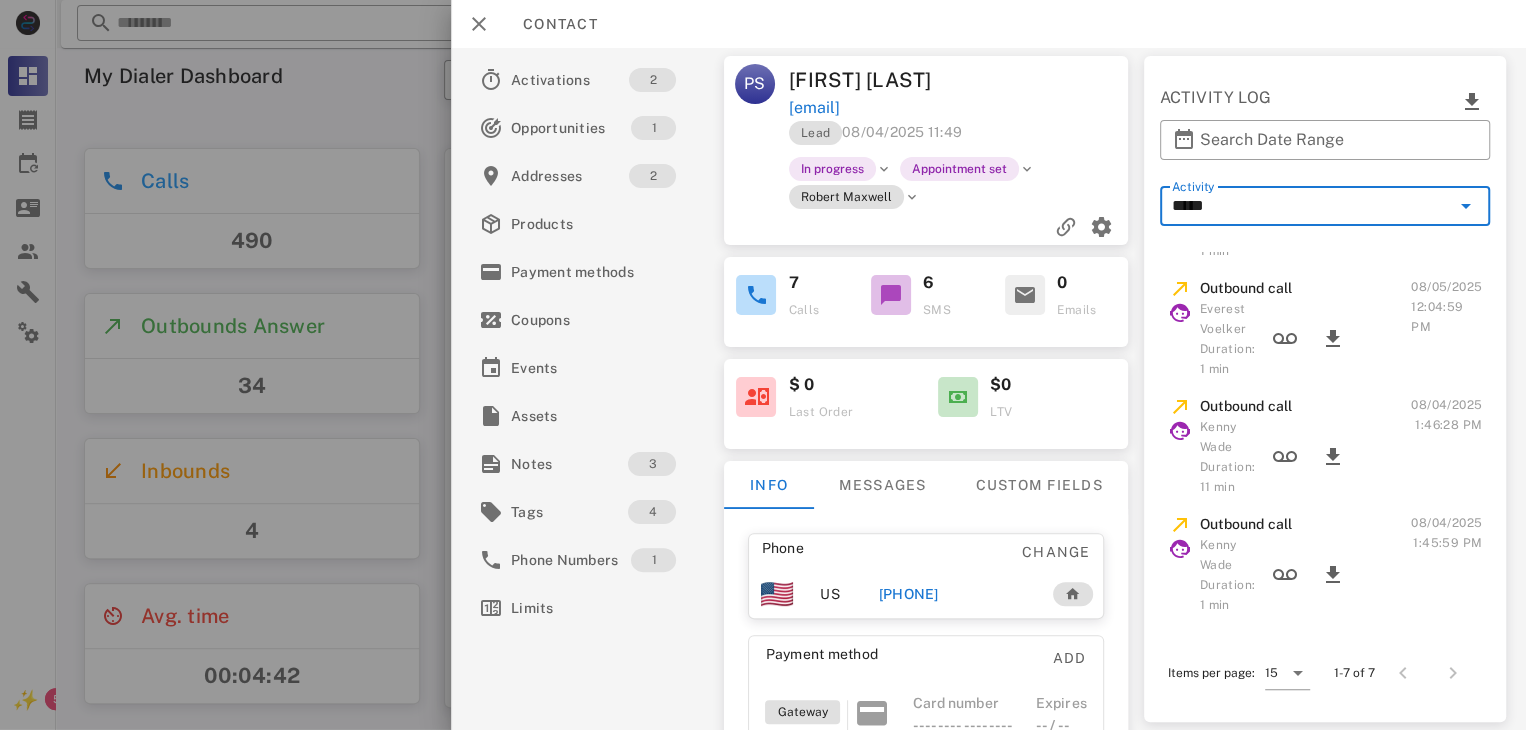 scroll, scrollTop: 314, scrollLeft: 0, axis: vertical 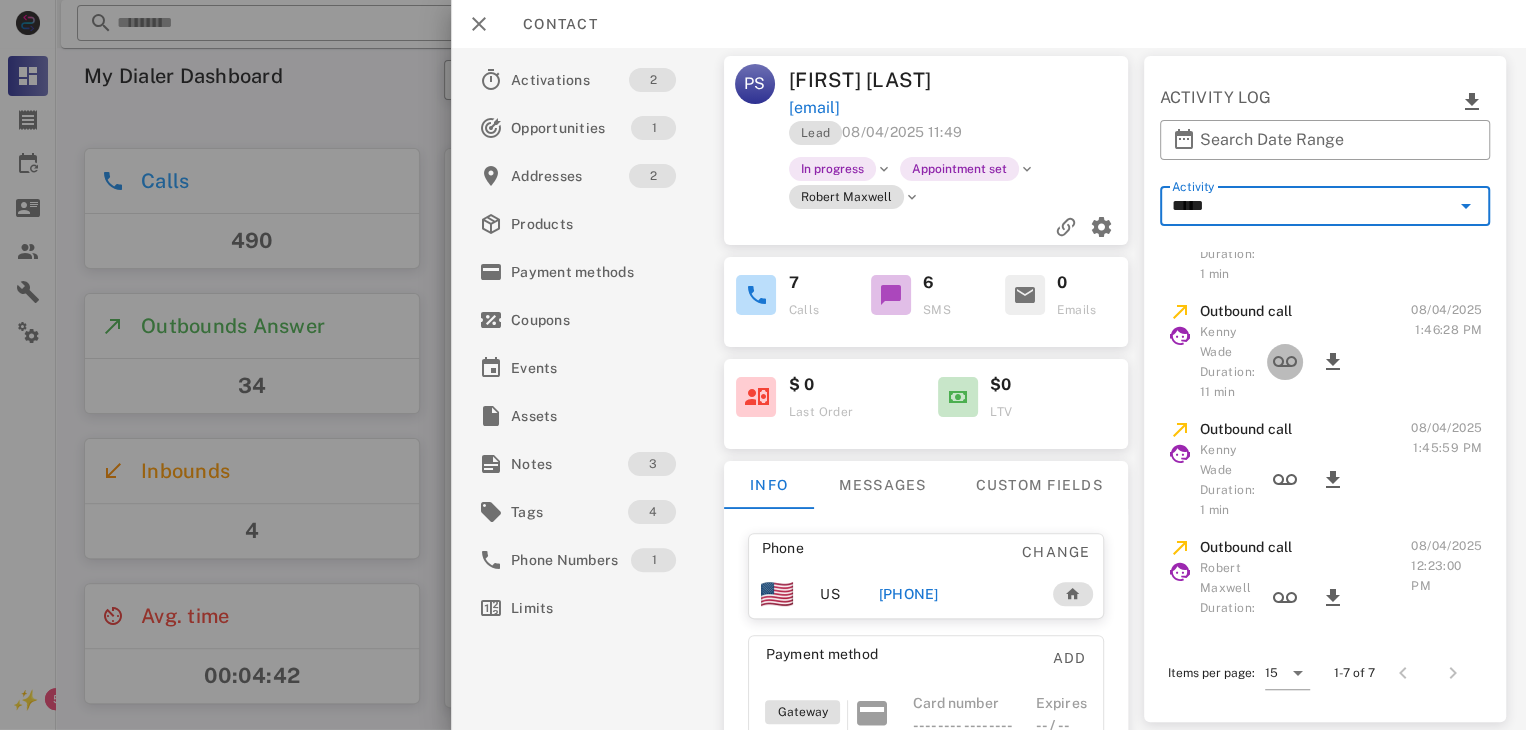 click at bounding box center [1285, 362] 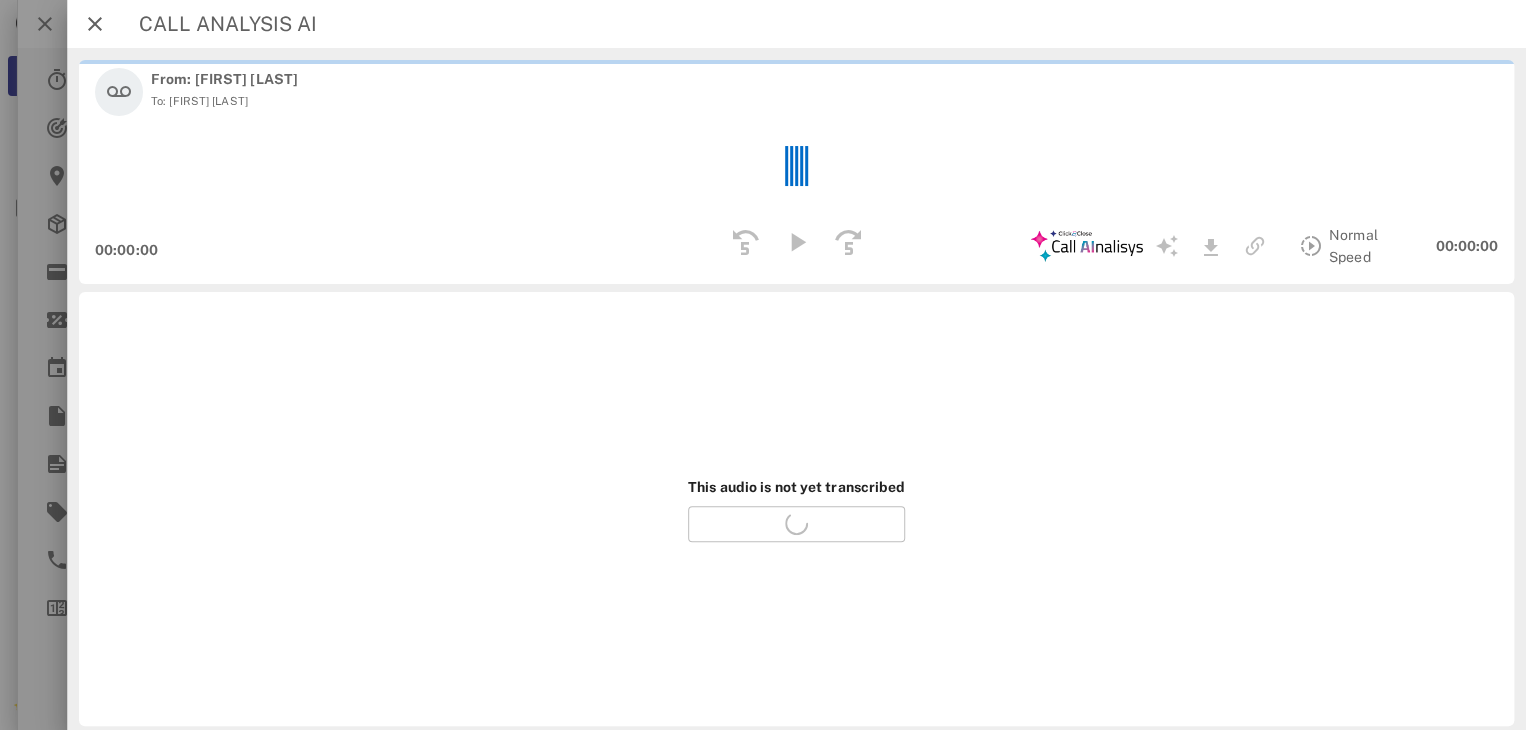 scroll, scrollTop: 187, scrollLeft: 0, axis: vertical 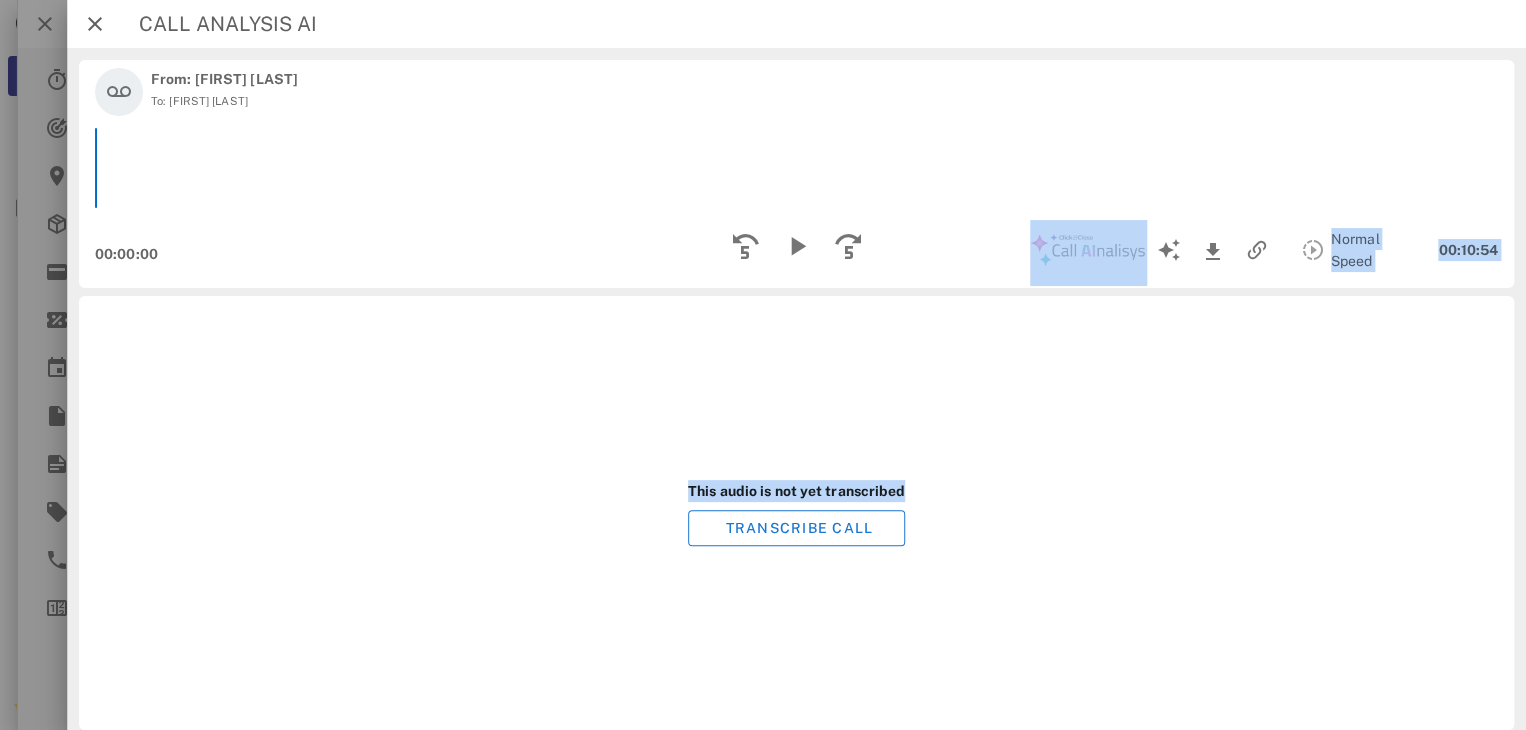 drag, startPoint x: 1246, startPoint y: 382, endPoint x: 1078, endPoint y: 265, distance: 204.72665 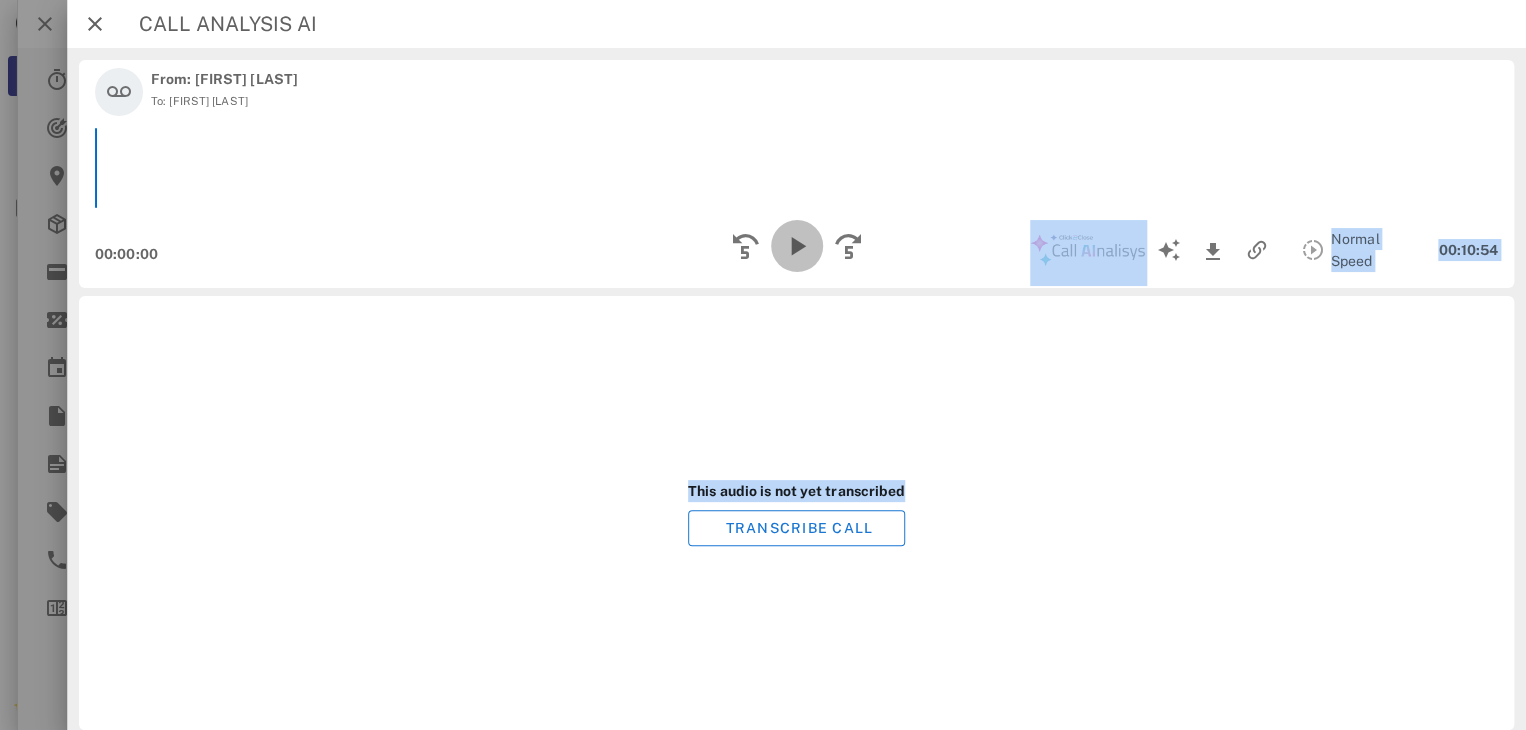 click at bounding box center [796, 246] 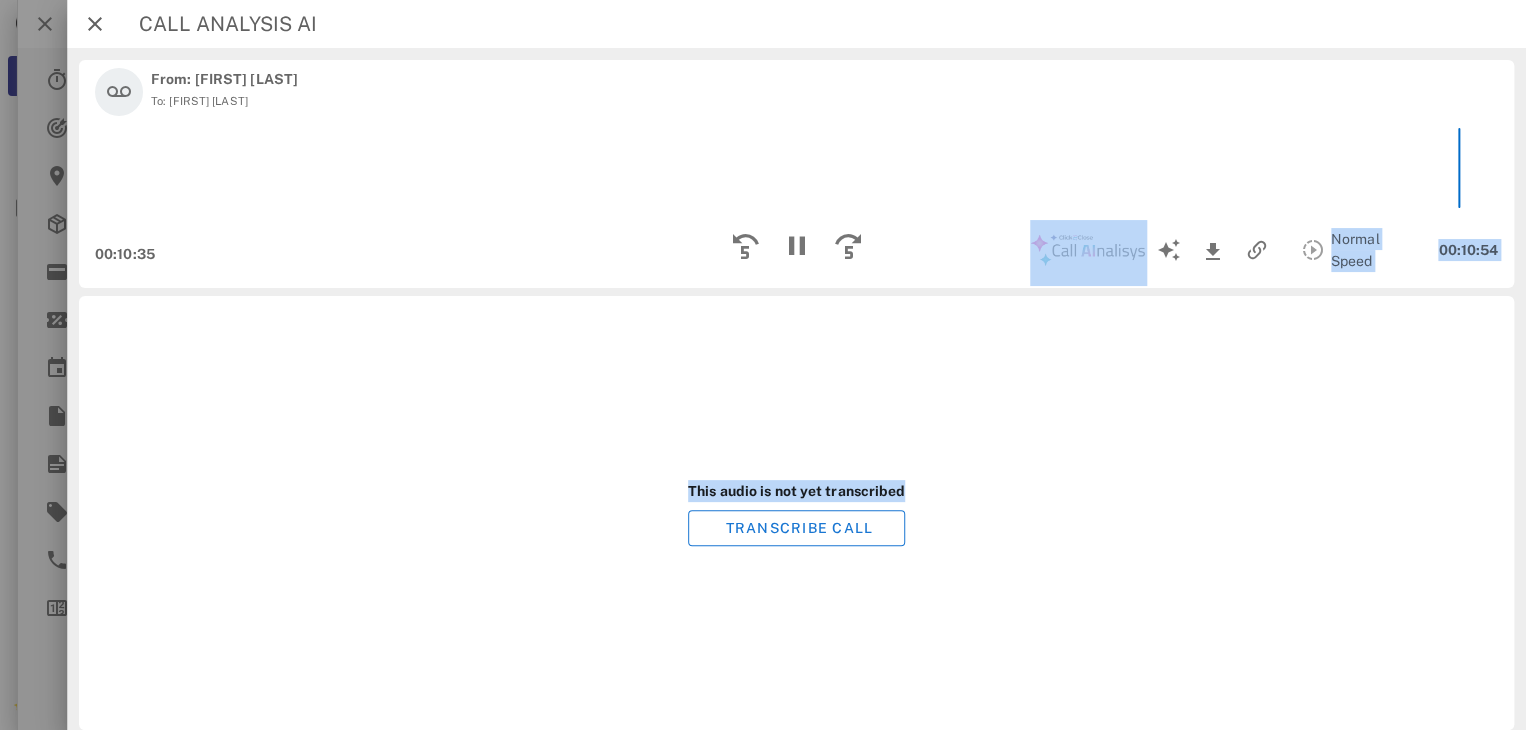 click on "This audio is not yet transcribed  TRANSCRIBE CALL" at bounding box center (796, 513) 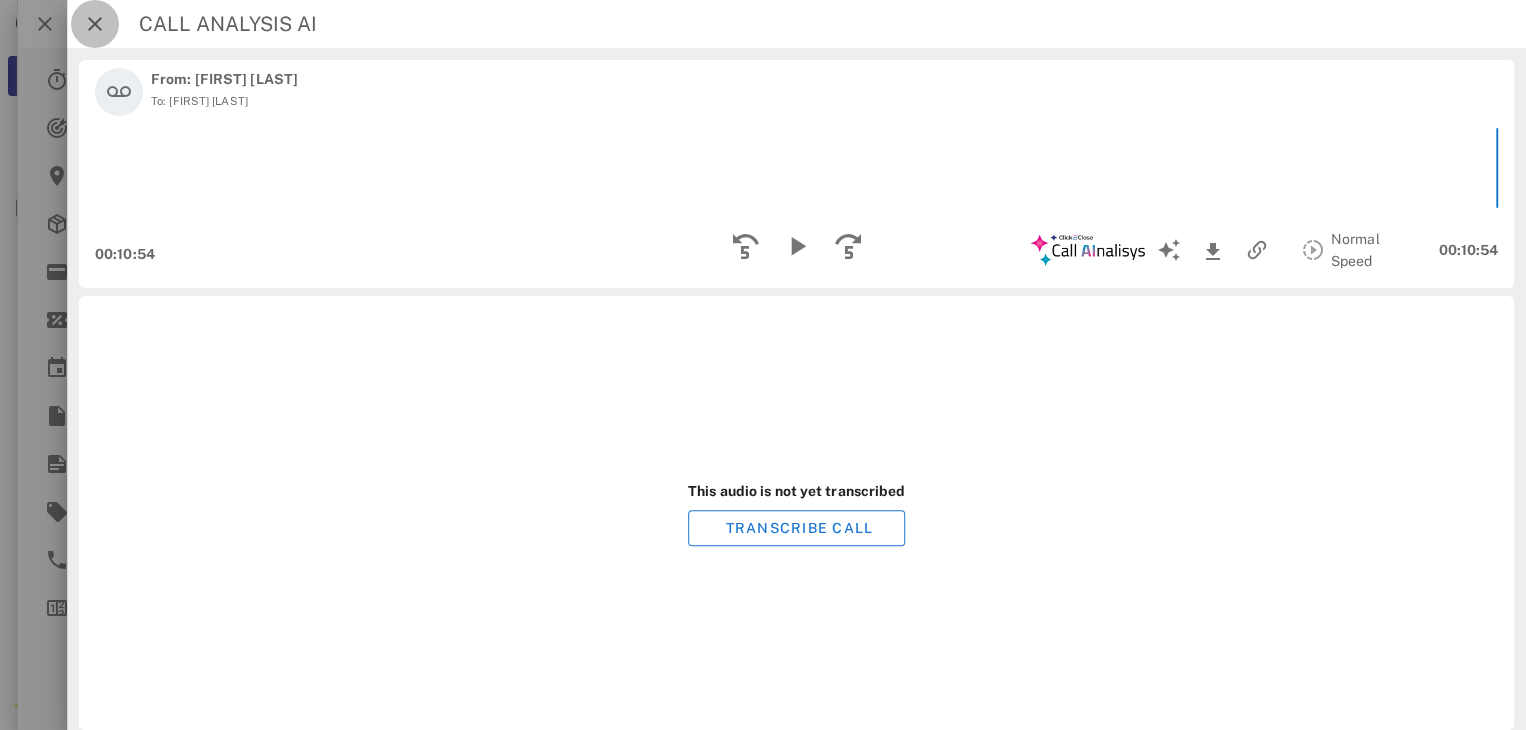 click at bounding box center (95, 24) 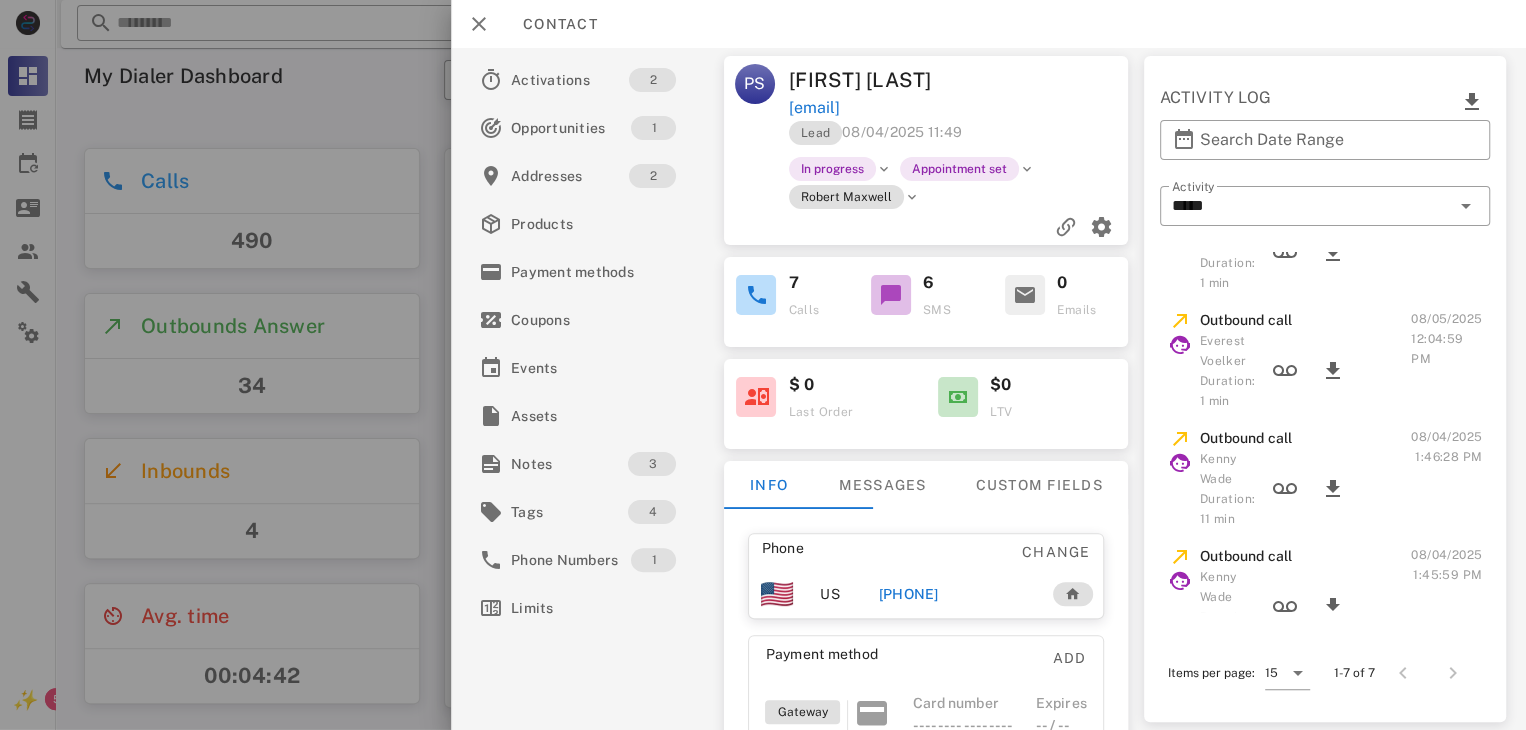 scroll, scrollTop: 314, scrollLeft: 0, axis: vertical 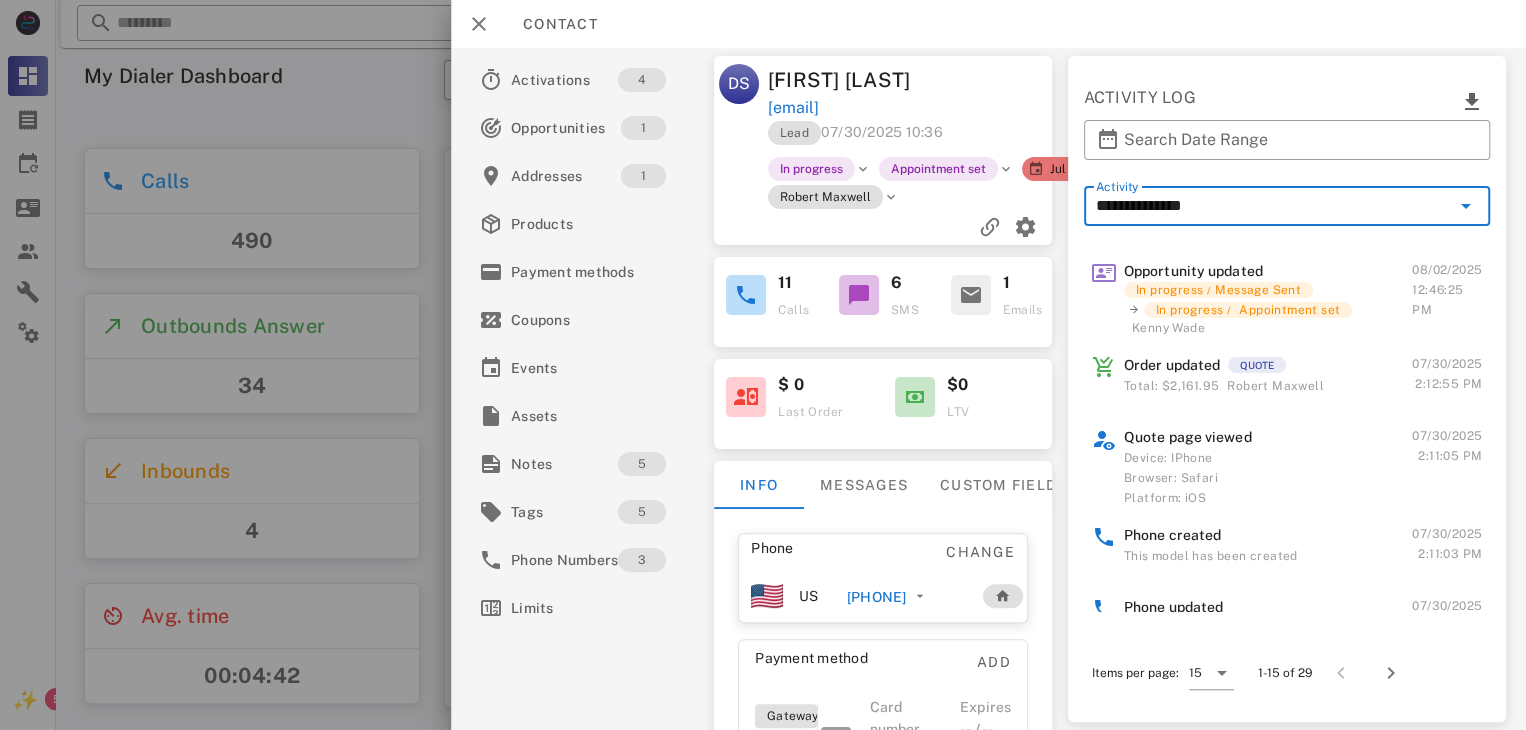 click on "**********" at bounding box center [1273, 206] 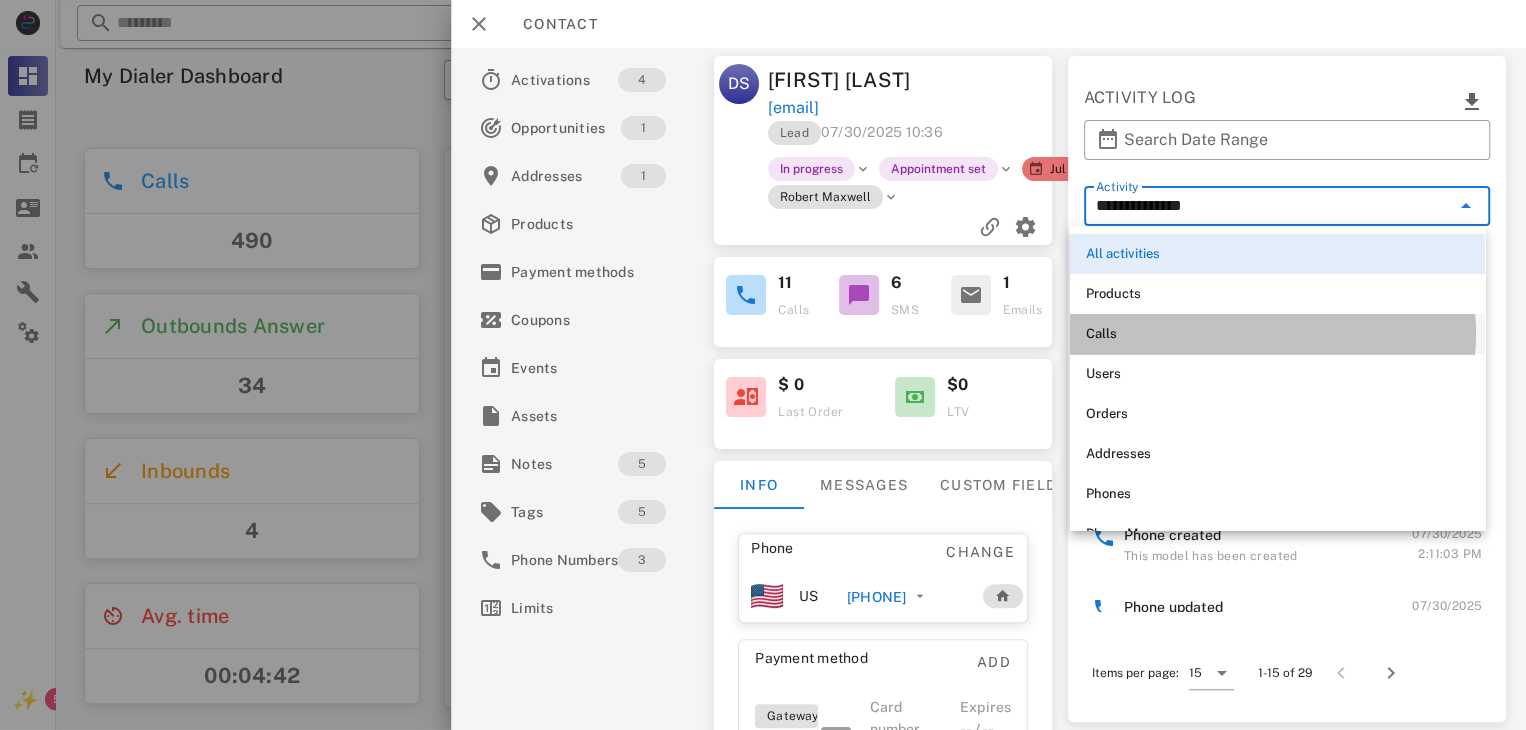 click on "Calls" at bounding box center [1277, 334] 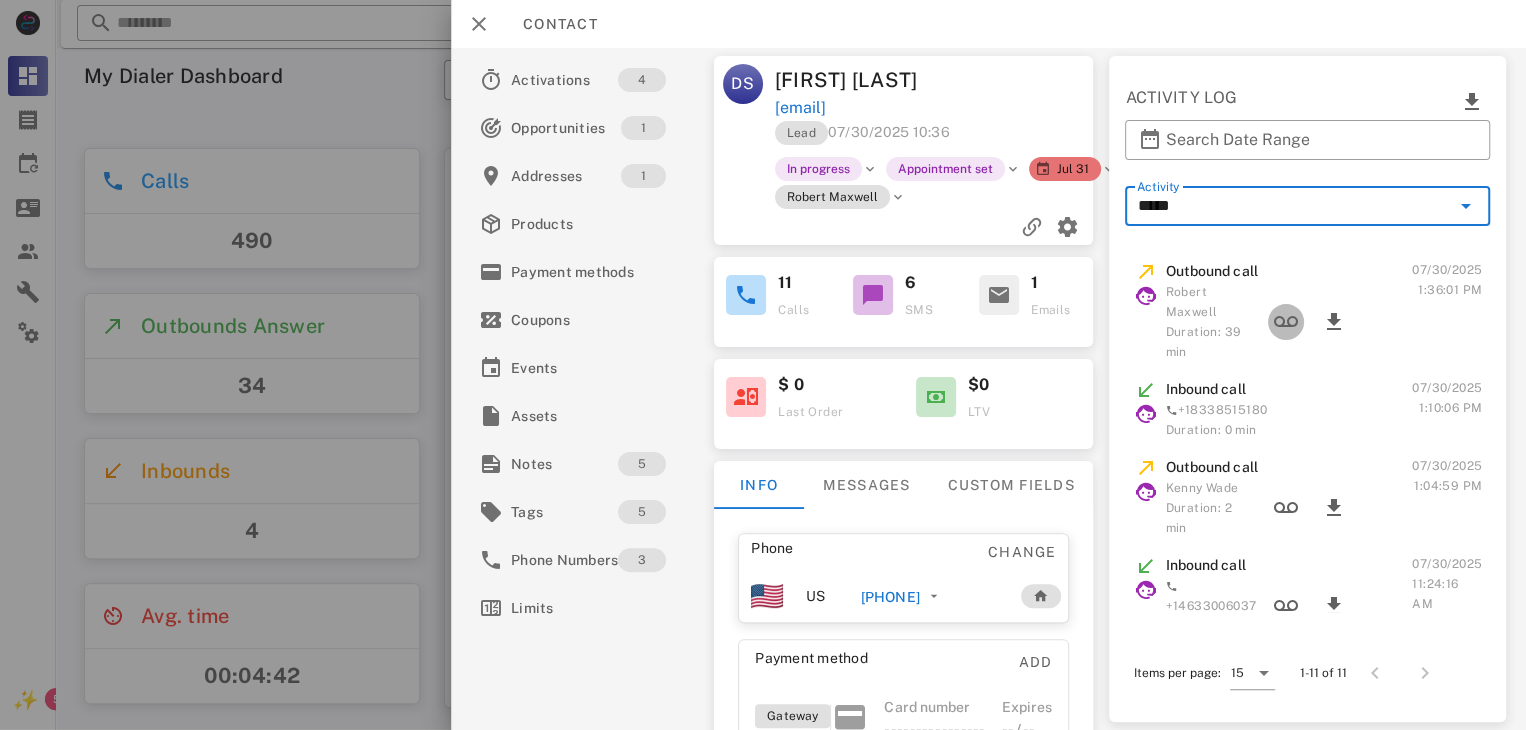 click at bounding box center (1286, 322) 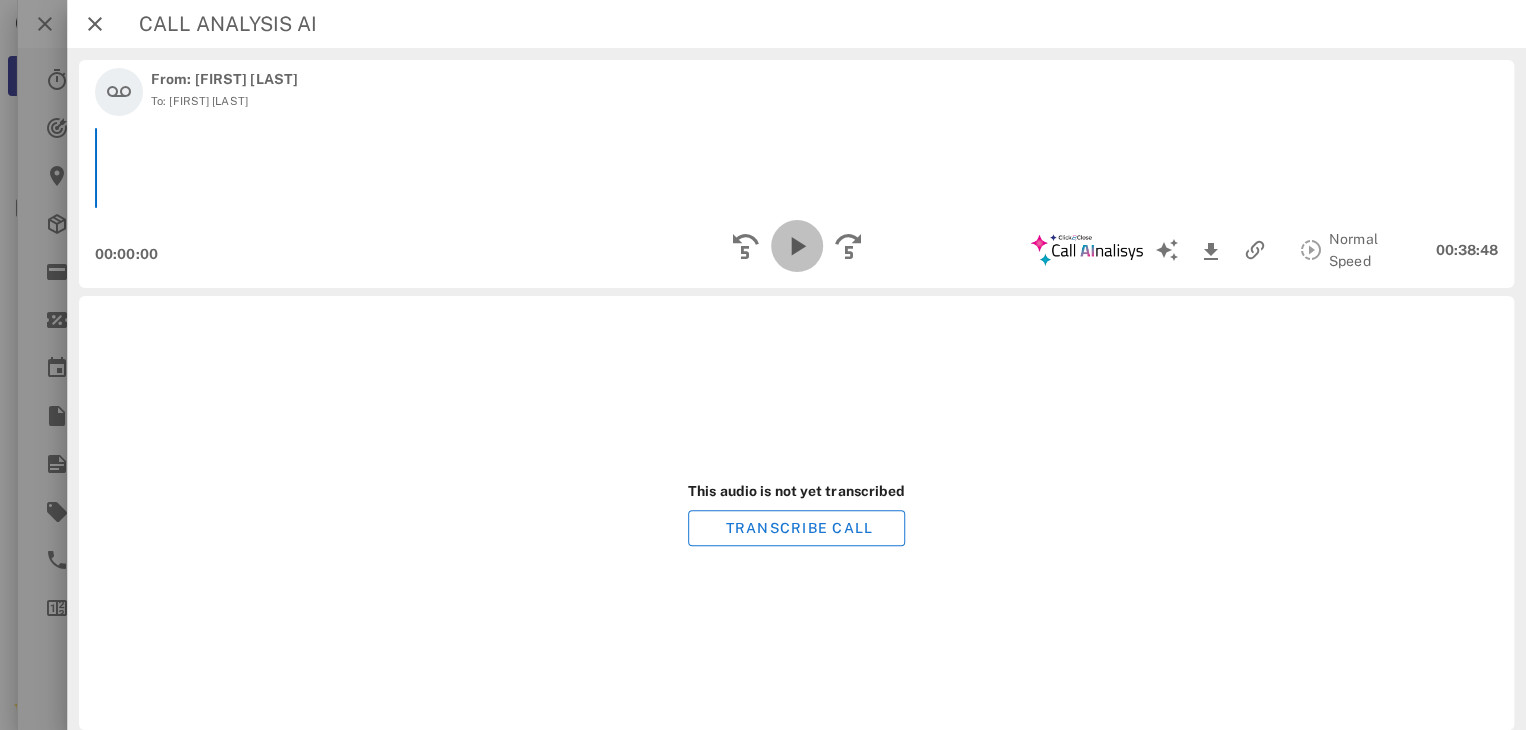 click at bounding box center (796, 246) 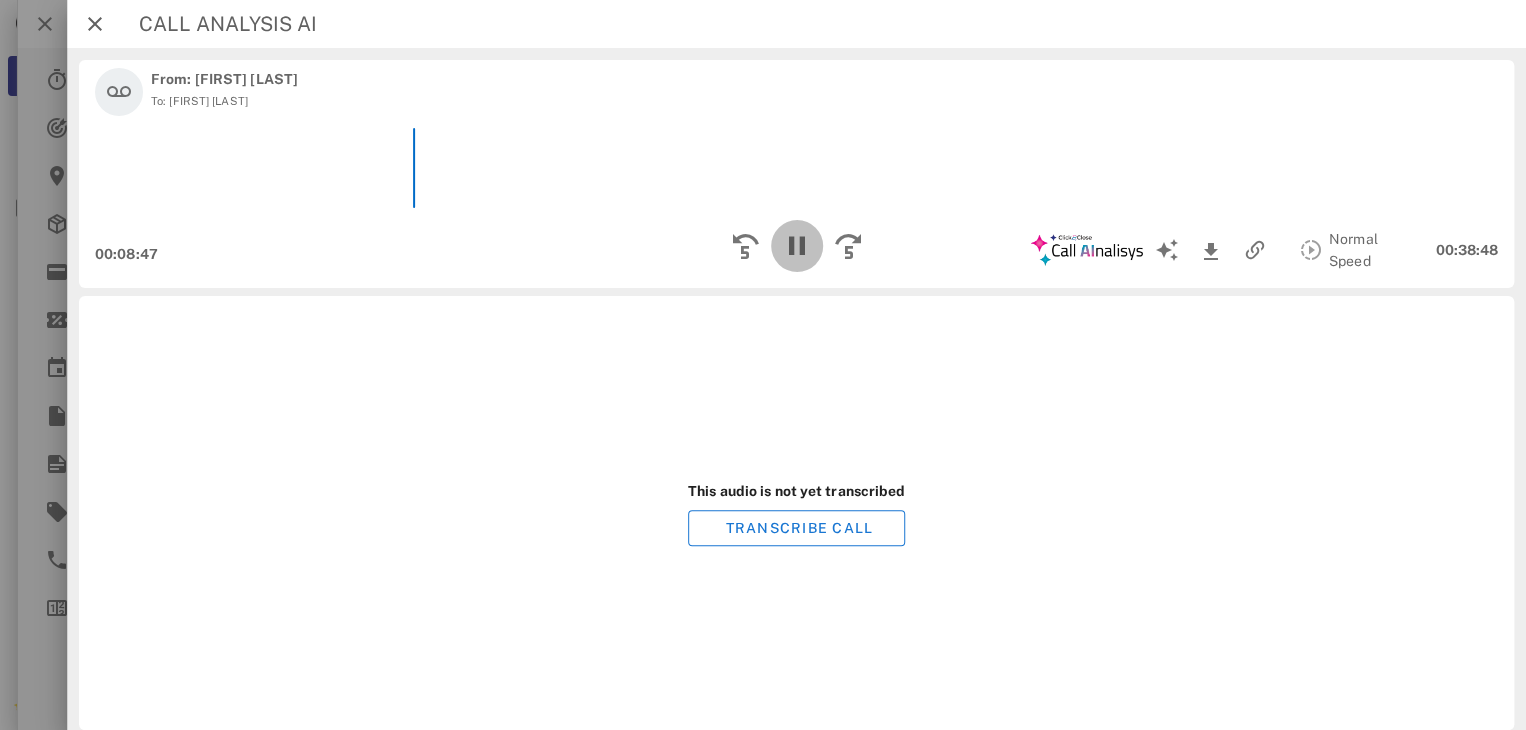 click at bounding box center (796, 246) 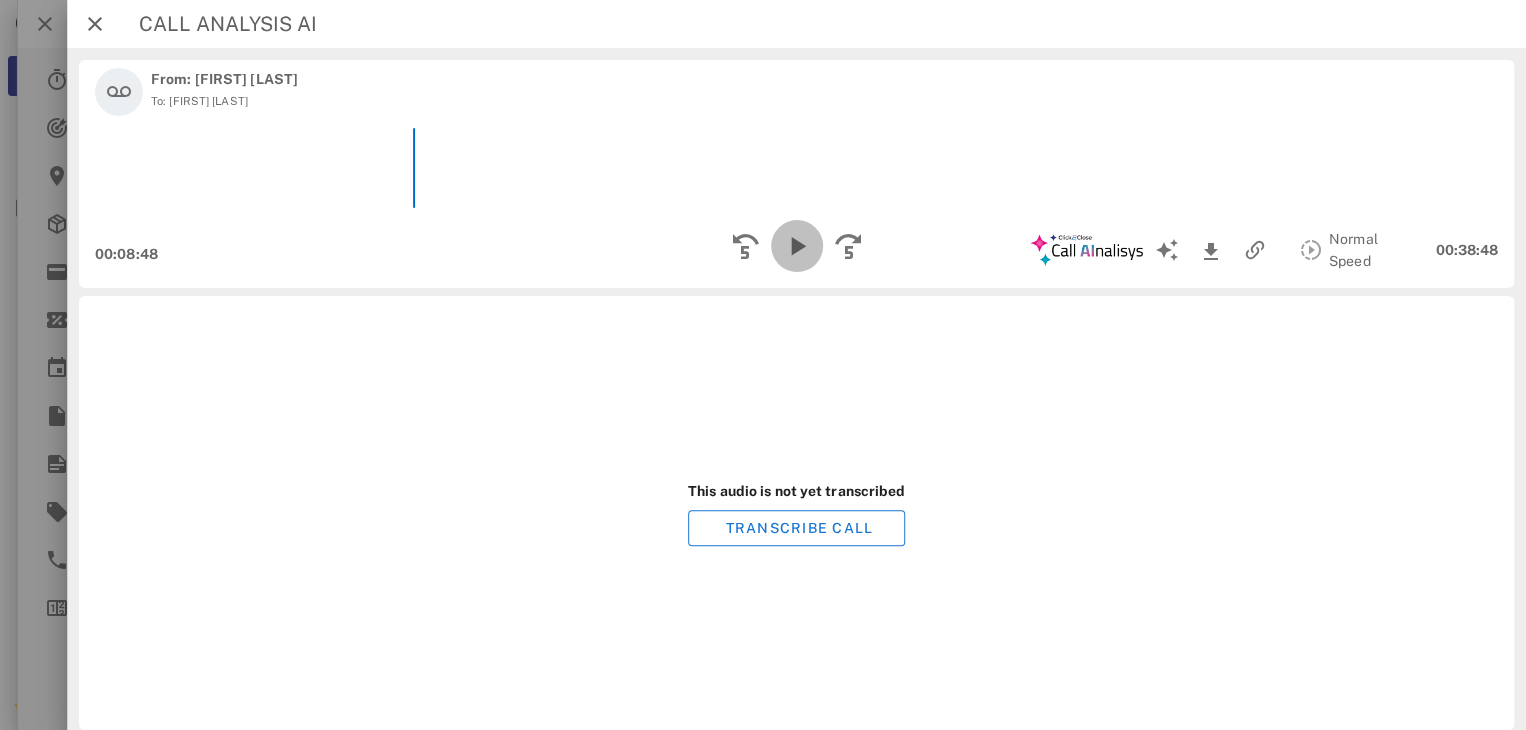 click at bounding box center (796, 246) 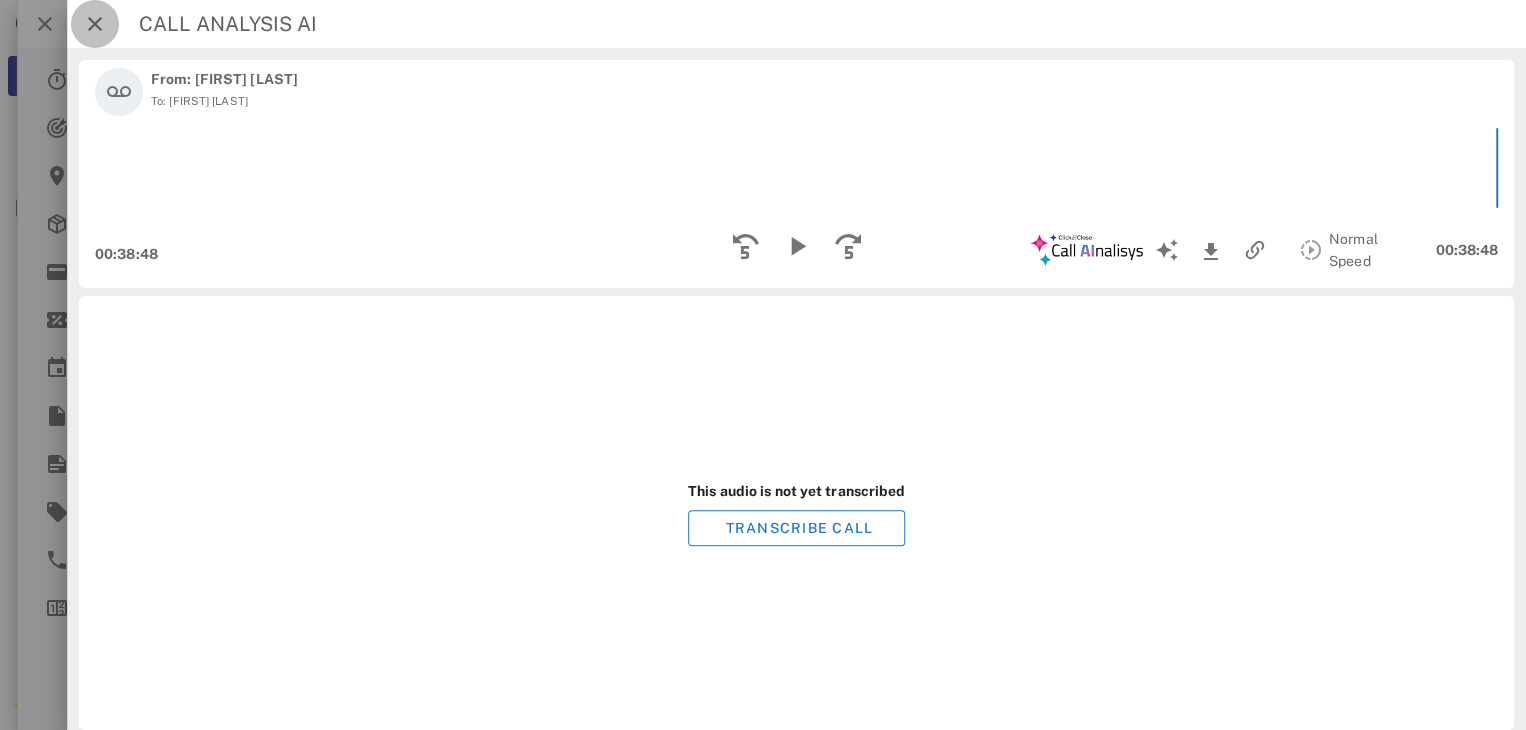 click at bounding box center [95, 24] 